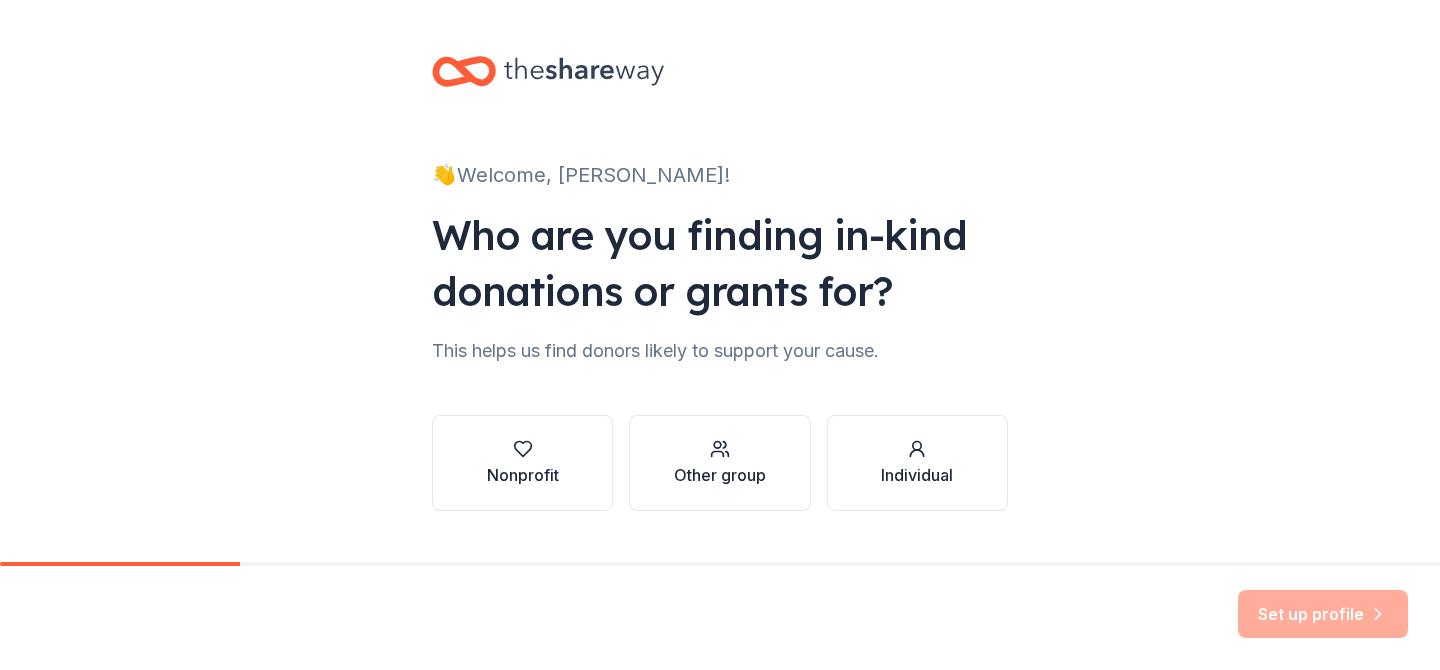 scroll, scrollTop: 0, scrollLeft: 0, axis: both 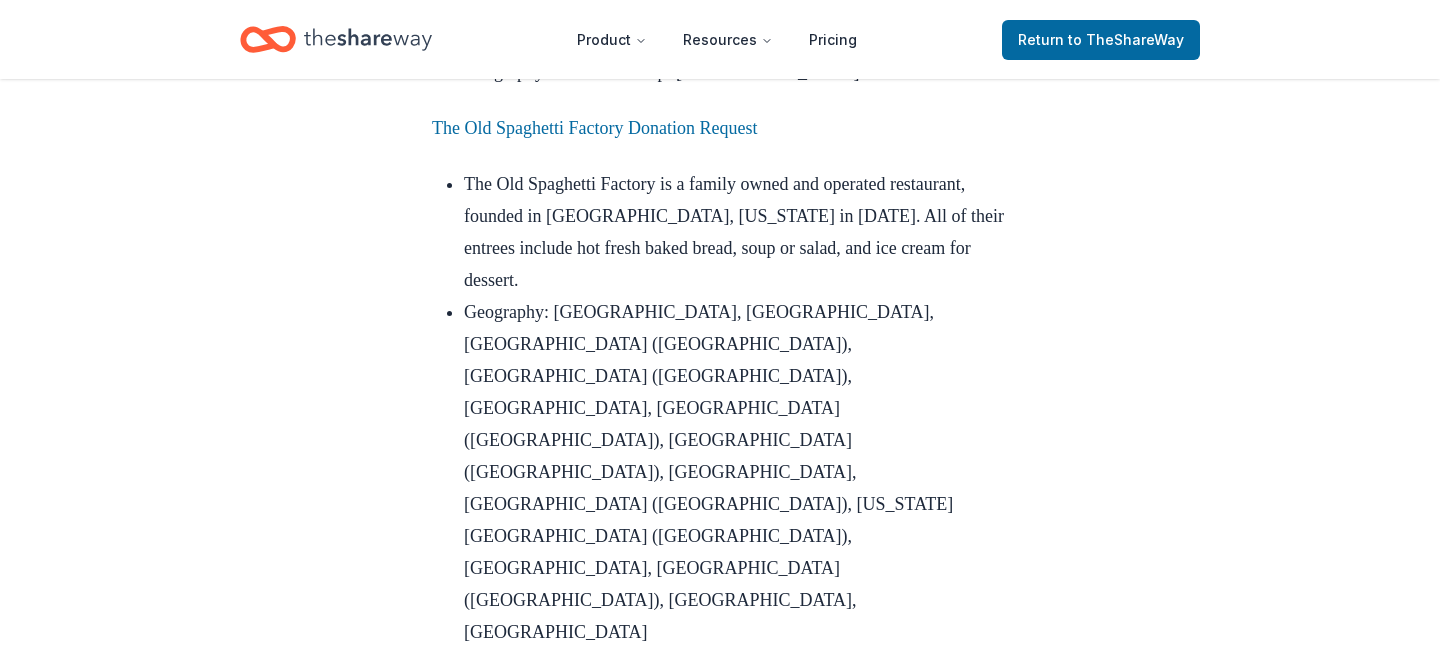 click on "[PERSON_NAME]’s Taco Shop Donation Request" at bounding box center (720, 1200) 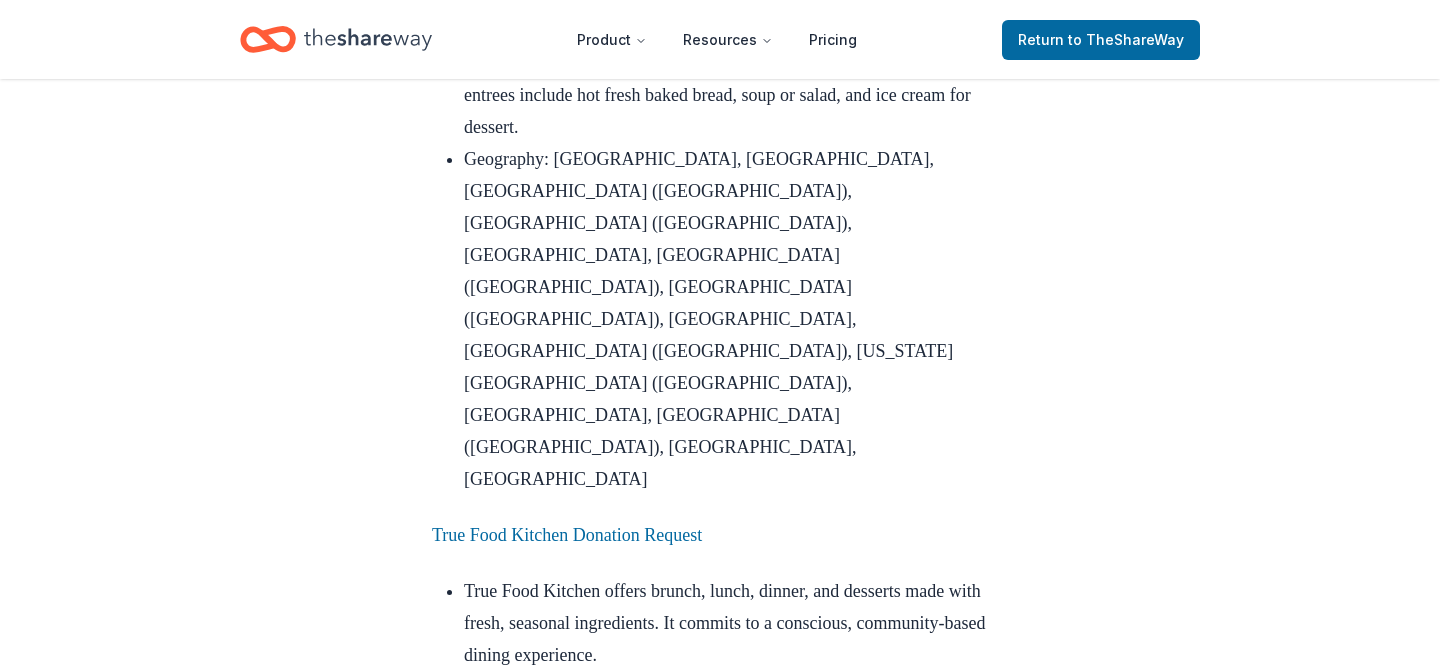 scroll, scrollTop: 3203, scrollLeft: 0, axis: vertical 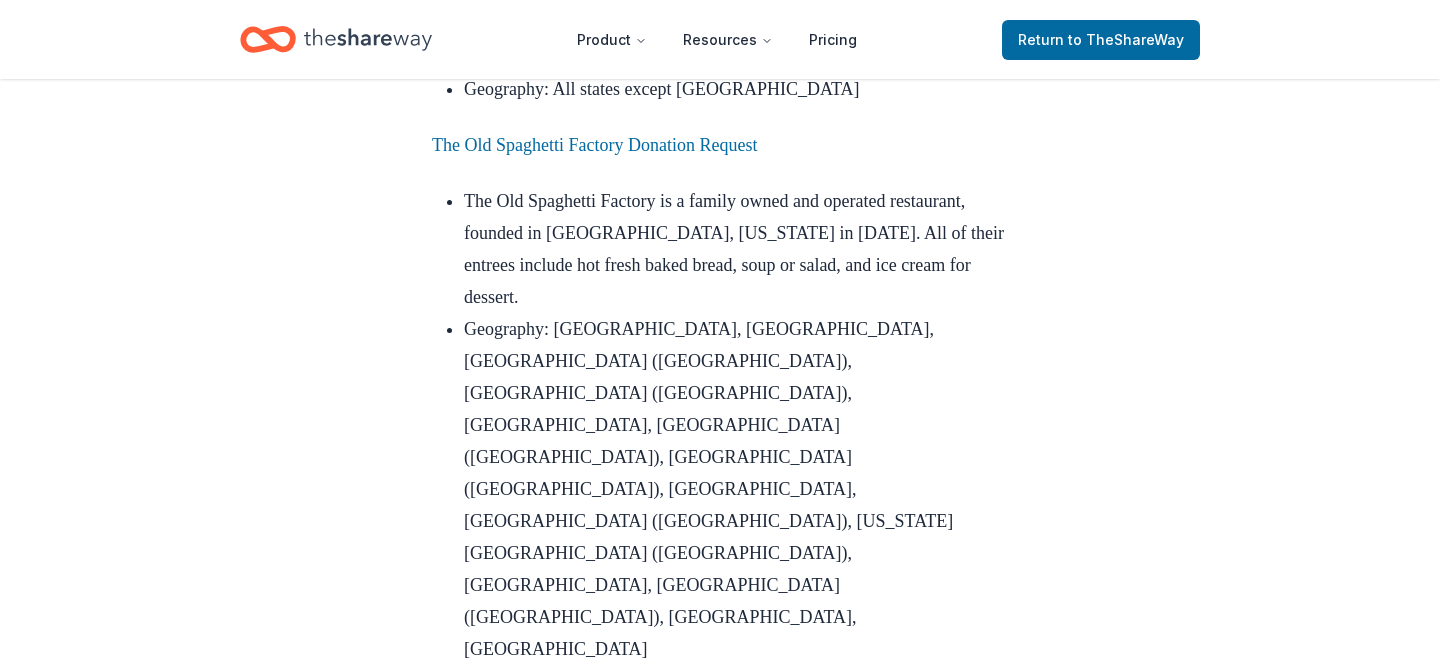 click on "Donation Requests Apr 11, 2024 20+ Useful Restaurant Donation Request Links Discover restaurants from every state that donate food, gift cards, and more. There’s no shortage of restaurants, bars, and diners with exciting menus and delicious food, with trendy eateries joining established classics on the daily. This means there are plenty of potential donors for your next event - but how do you choose which ones to apply to?
In this blog post, we’ll show you a list of local and national restaurants that donate to nonprofits, plus convenient donation request links to jumpstart your application process.
What donations can I request from a restaurant?
Most restaurants will donate gift cards or food and beverage items for nonprofit events. You might also submit a restaurant donation request for coupons or vouchers, redeemable for a free meal or drink. Though less common, some restaurants may also donate branded merchandise and swag.
How do I submit a restaurant donation request?" at bounding box center [720, 3592] 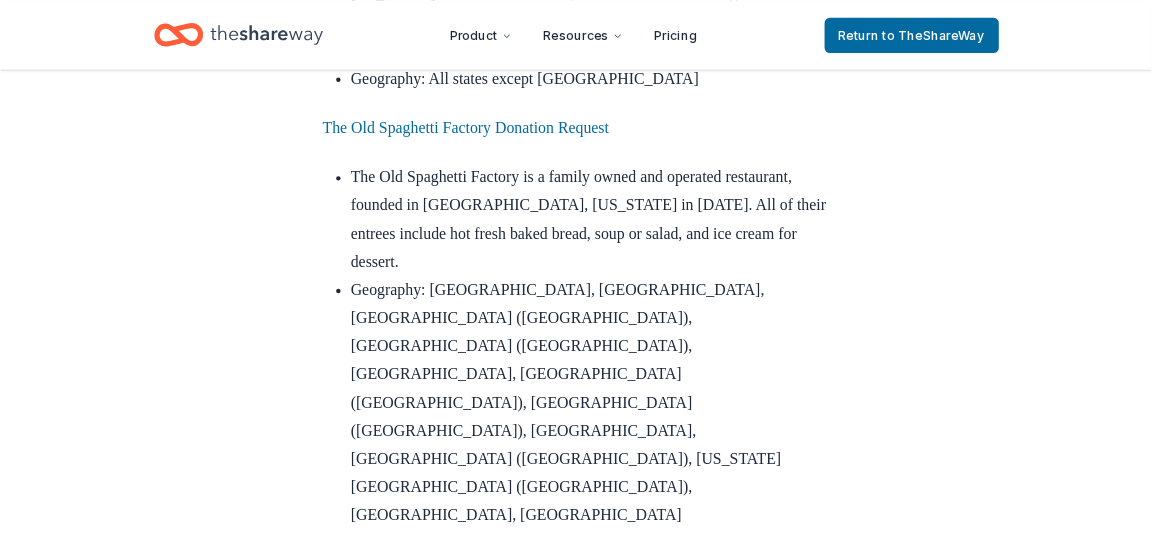 scroll, scrollTop: 3032, scrollLeft: 0, axis: vertical 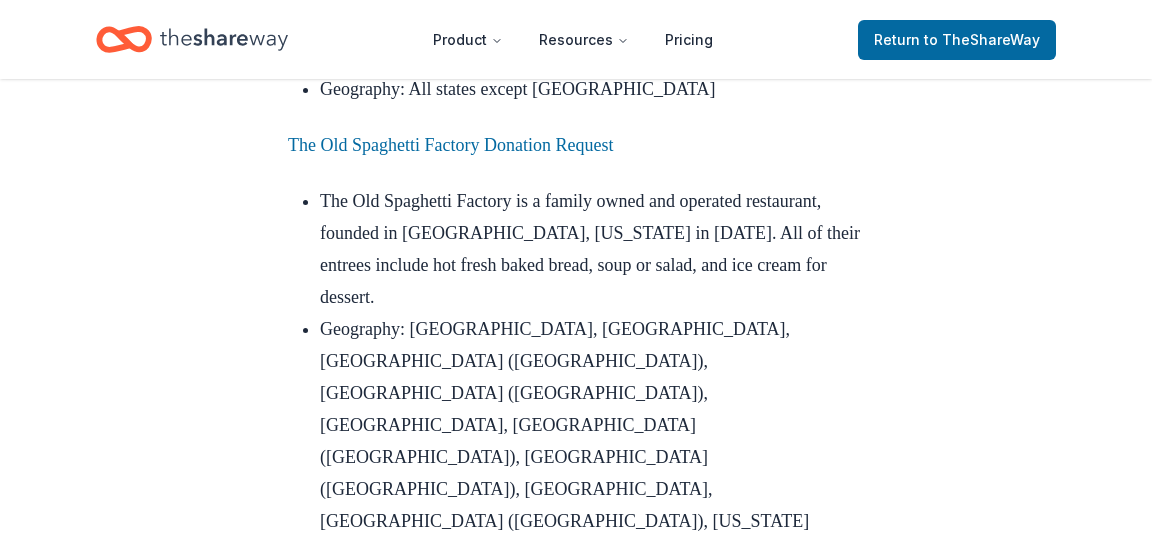 drag, startPoint x: 164, startPoint y: 213, endPoint x: 155, endPoint y: 113, distance: 100.40418 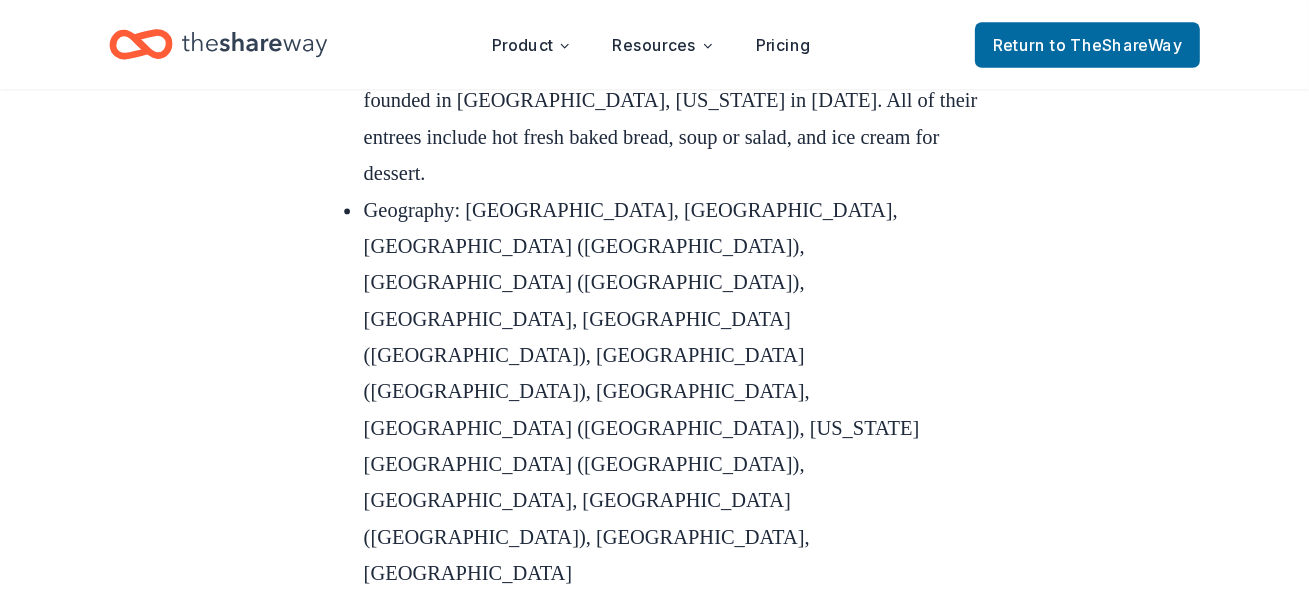 scroll, scrollTop: 3176, scrollLeft: 0, axis: vertical 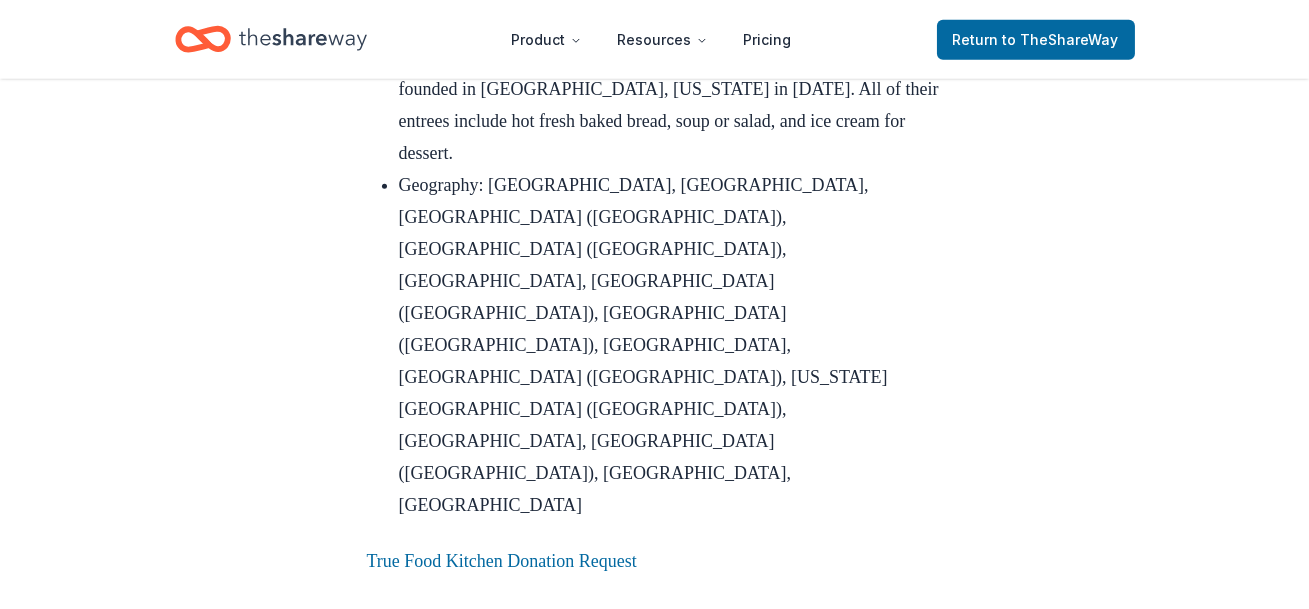 drag, startPoint x: 219, startPoint y: 332, endPoint x: 218, endPoint y: 285, distance: 47.010635 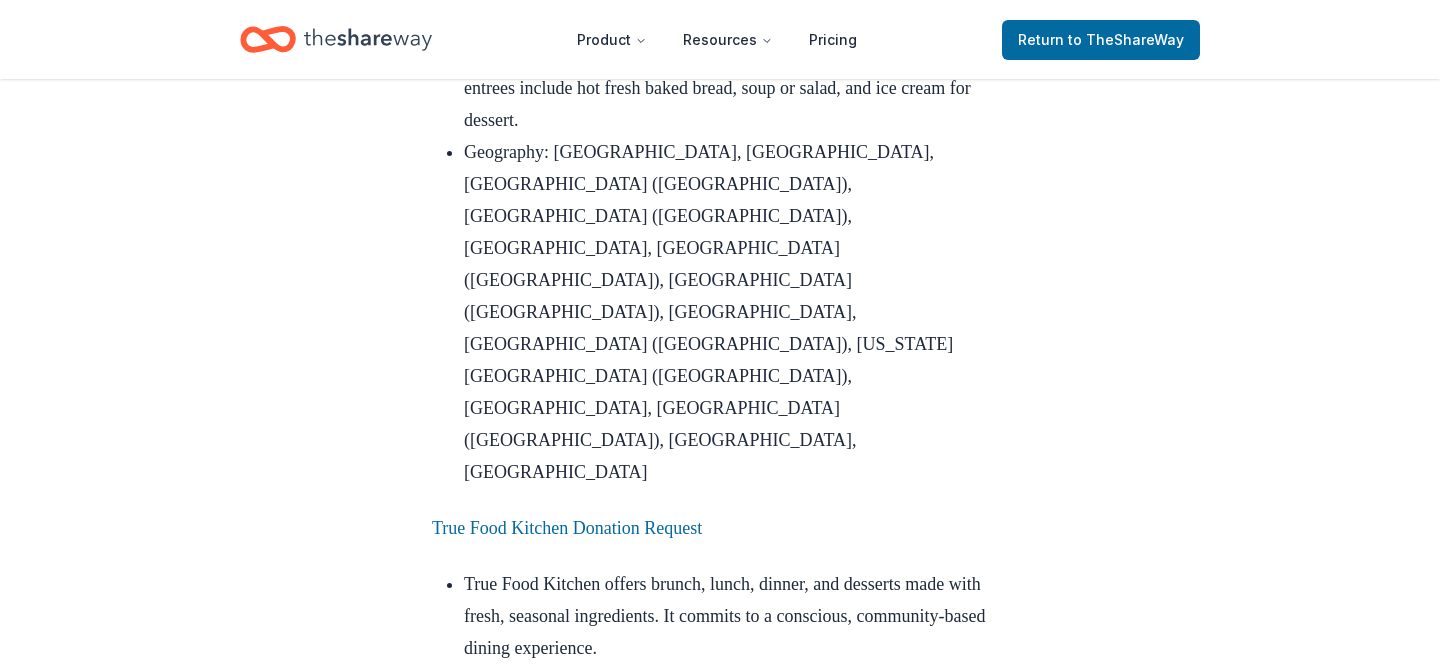 scroll, scrollTop: 3208, scrollLeft: 0, axis: vertical 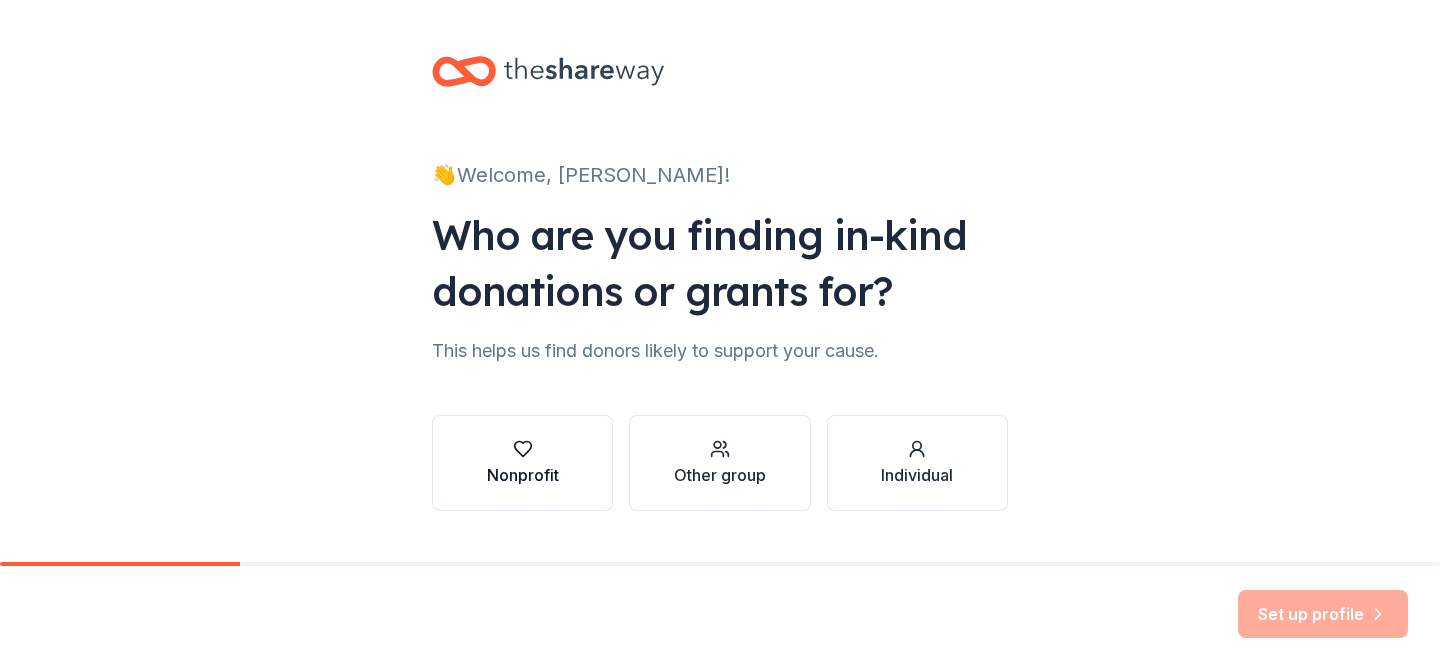 click at bounding box center [523, 449] 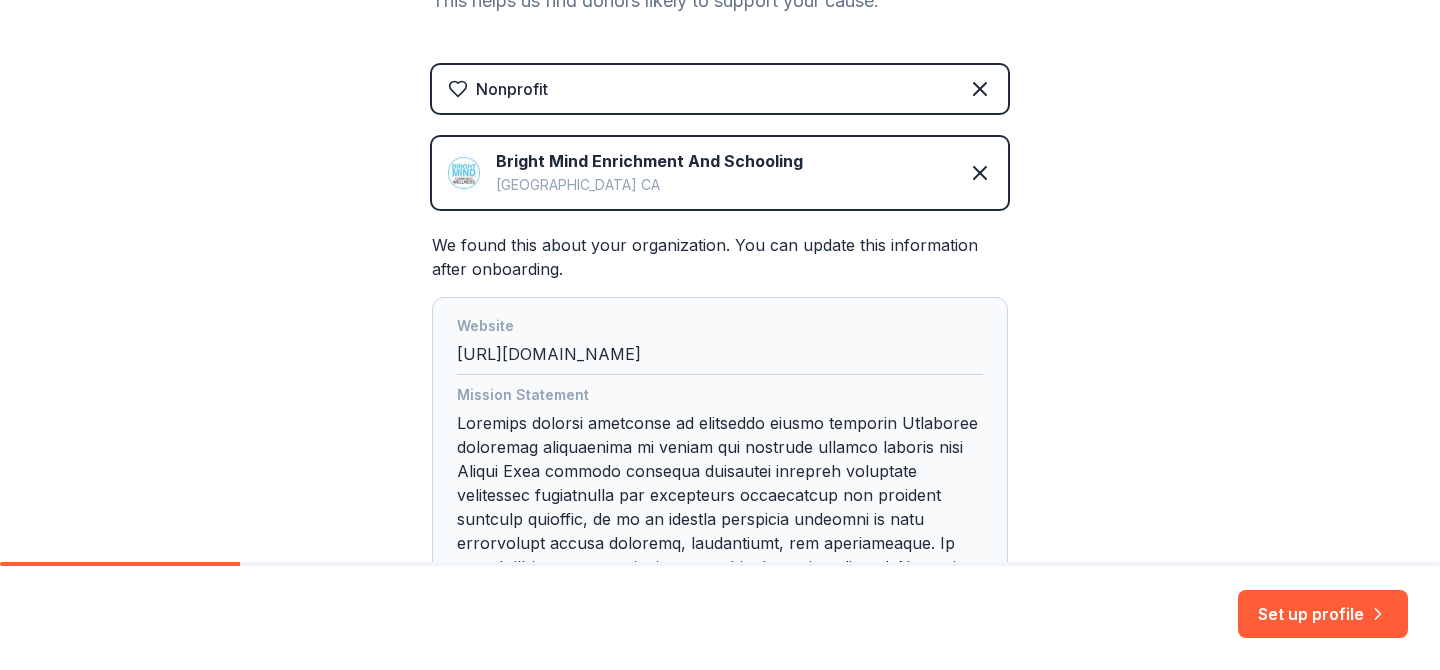 scroll, scrollTop: 369, scrollLeft: 0, axis: vertical 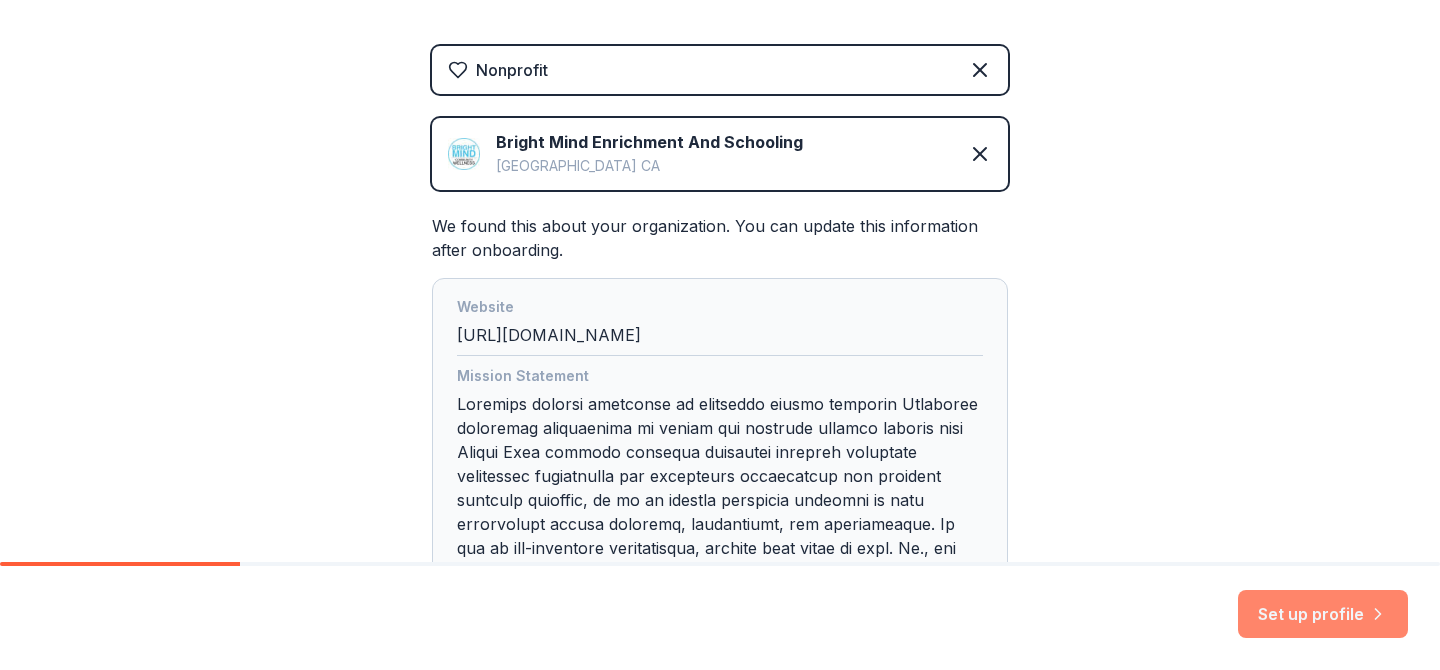 click on "Set up profile" at bounding box center (1323, 614) 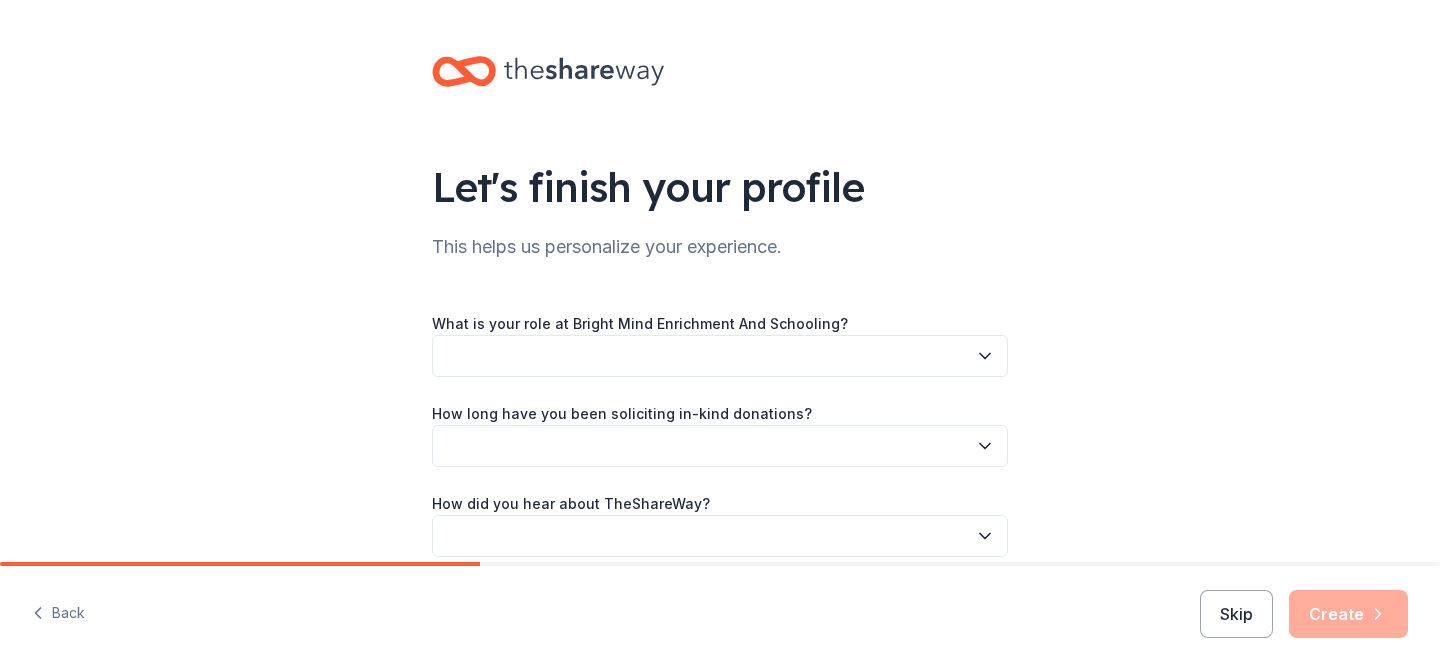 scroll, scrollTop: 91, scrollLeft: 0, axis: vertical 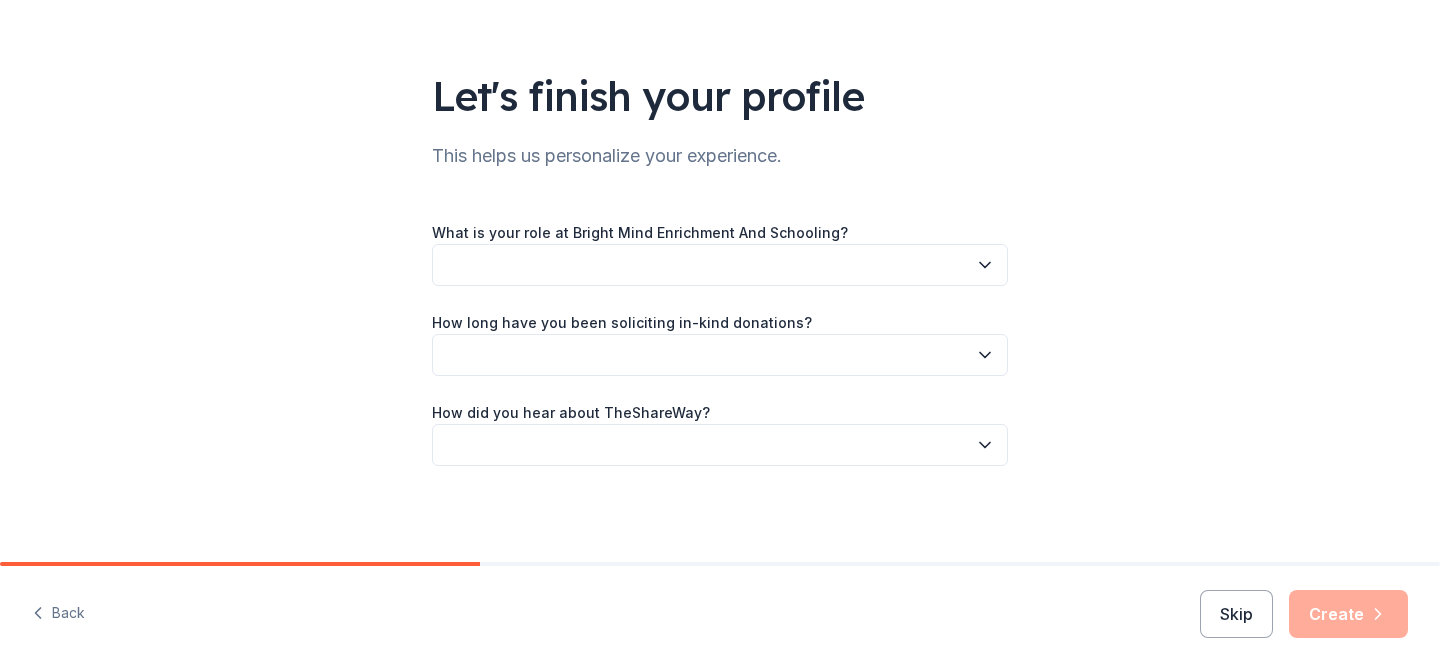 click at bounding box center [720, 265] 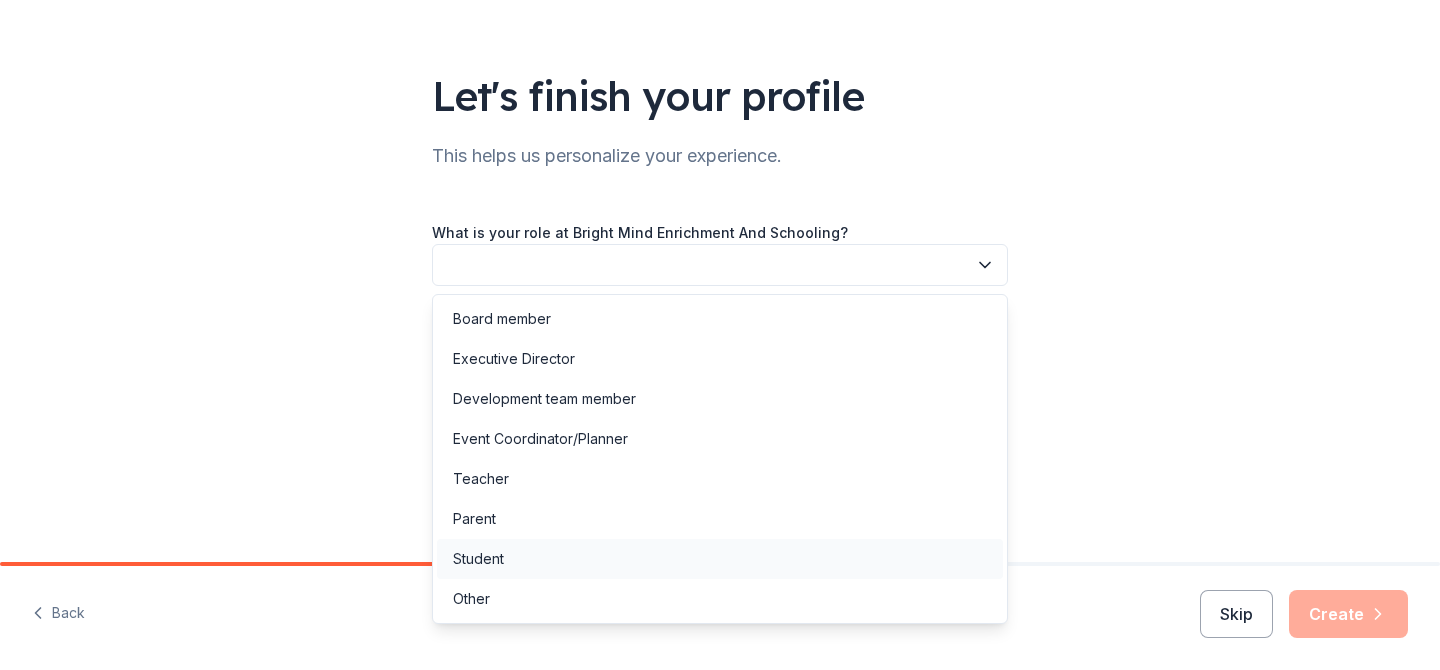 click on "Student" at bounding box center (720, 559) 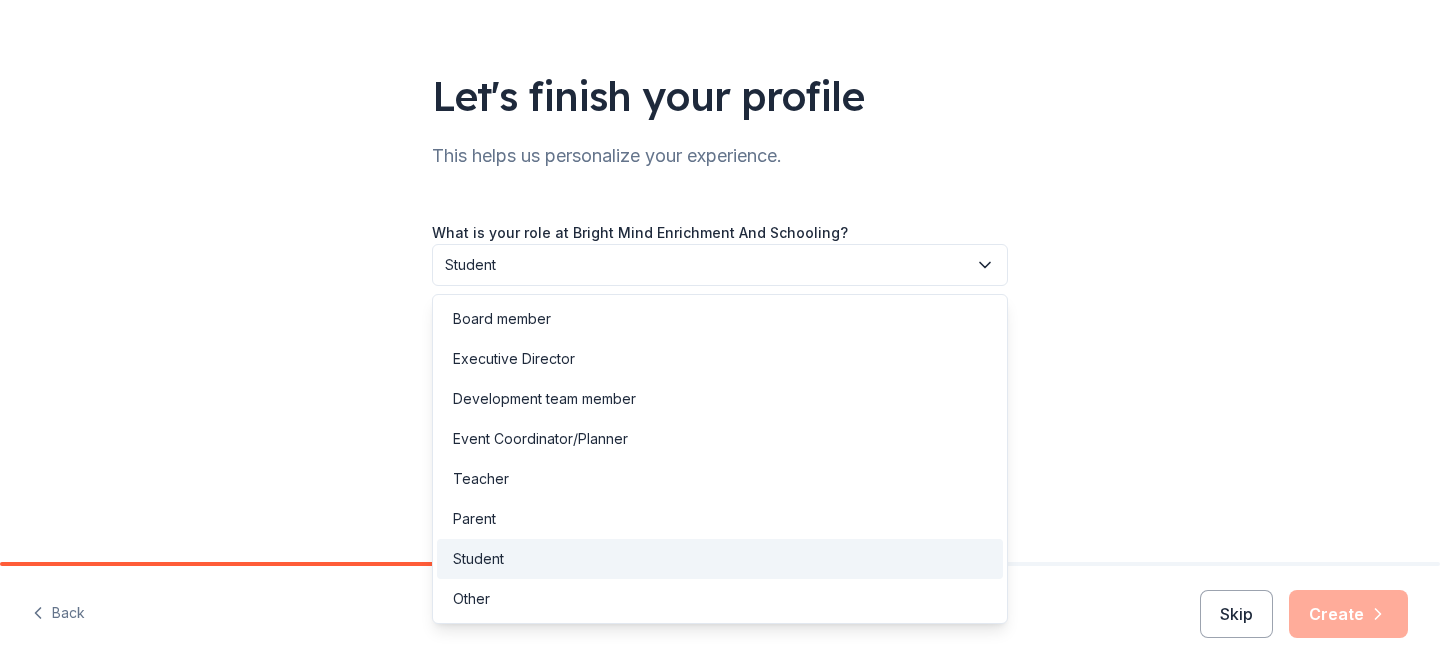 click on "Student" at bounding box center (720, 265) 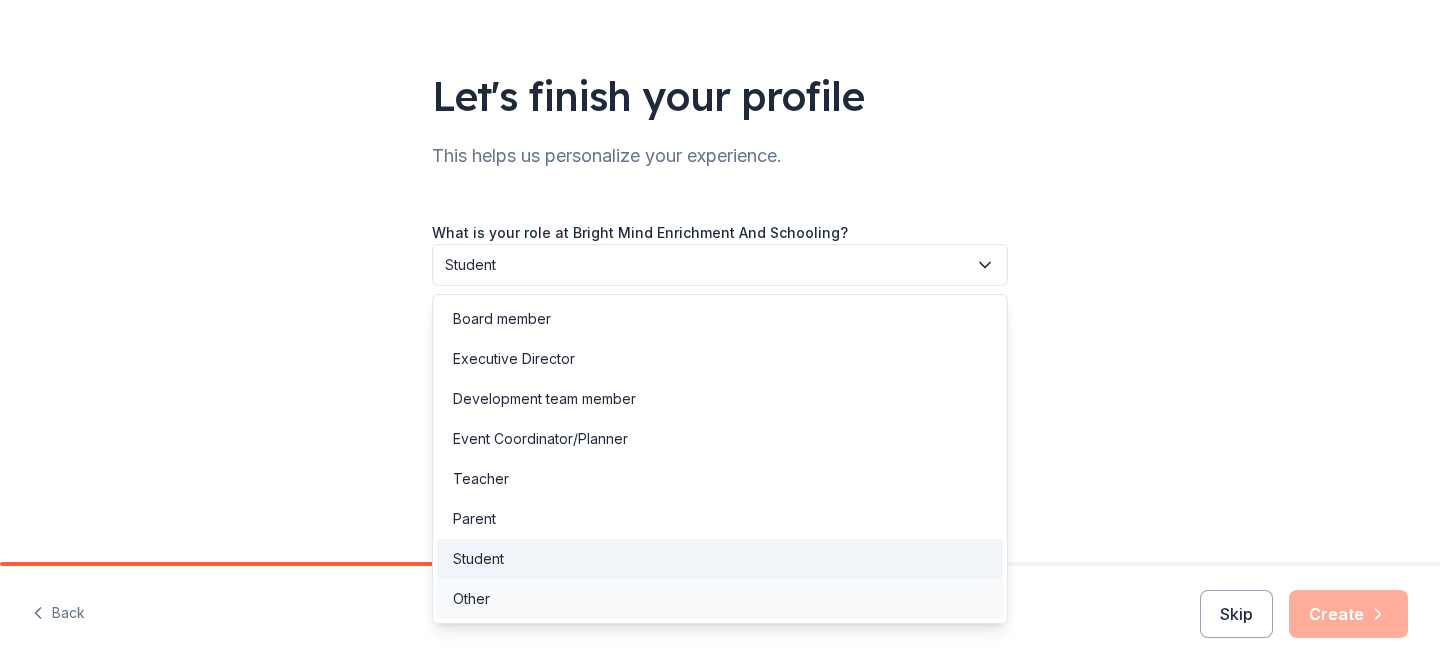 click on "Other" at bounding box center [720, 599] 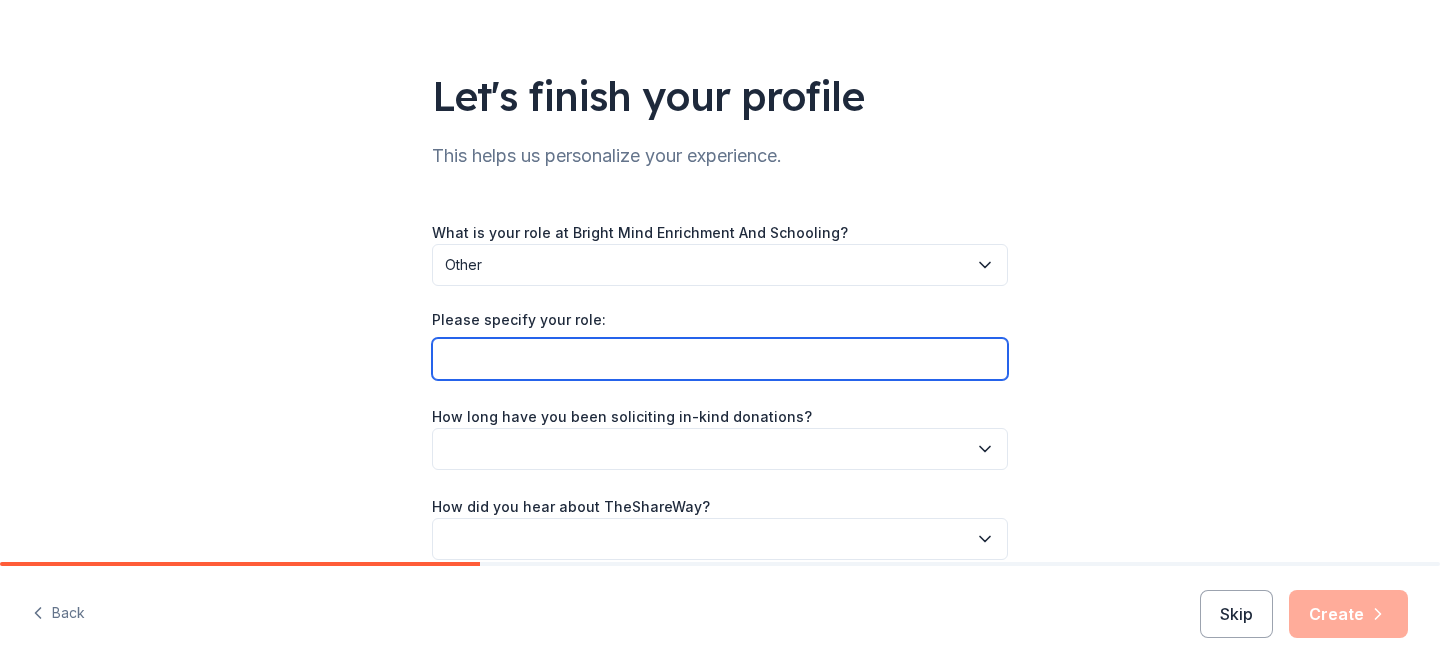 click on "Please specify your role:" at bounding box center [720, 359] 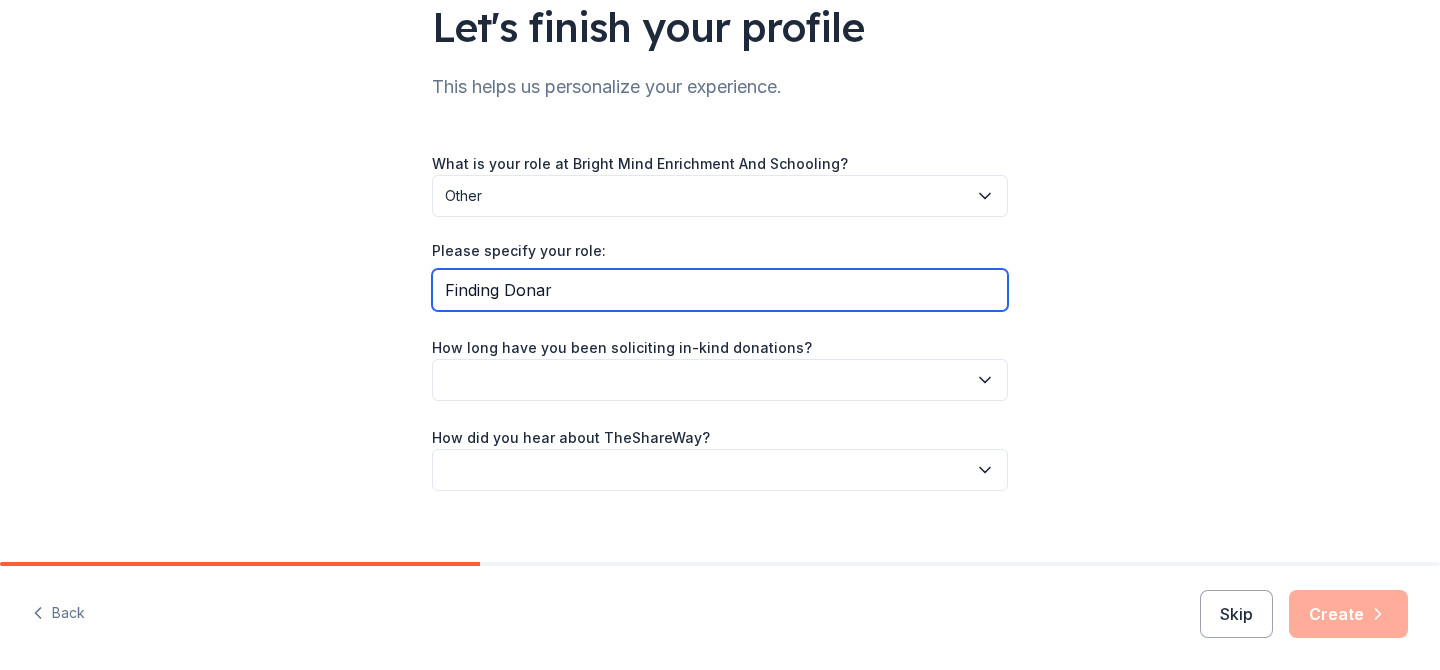 scroll, scrollTop: 173, scrollLeft: 0, axis: vertical 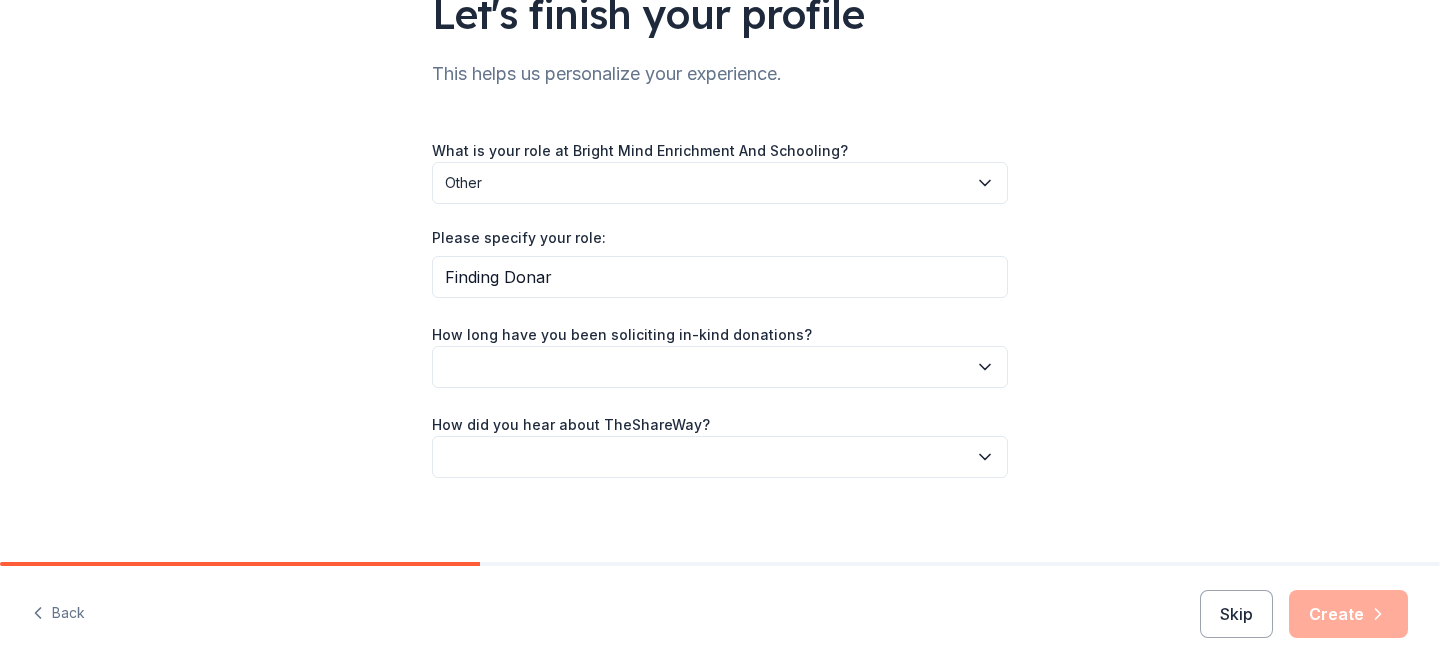 click on "How long have you been soliciting in-kind donations?" at bounding box center (622, 335) 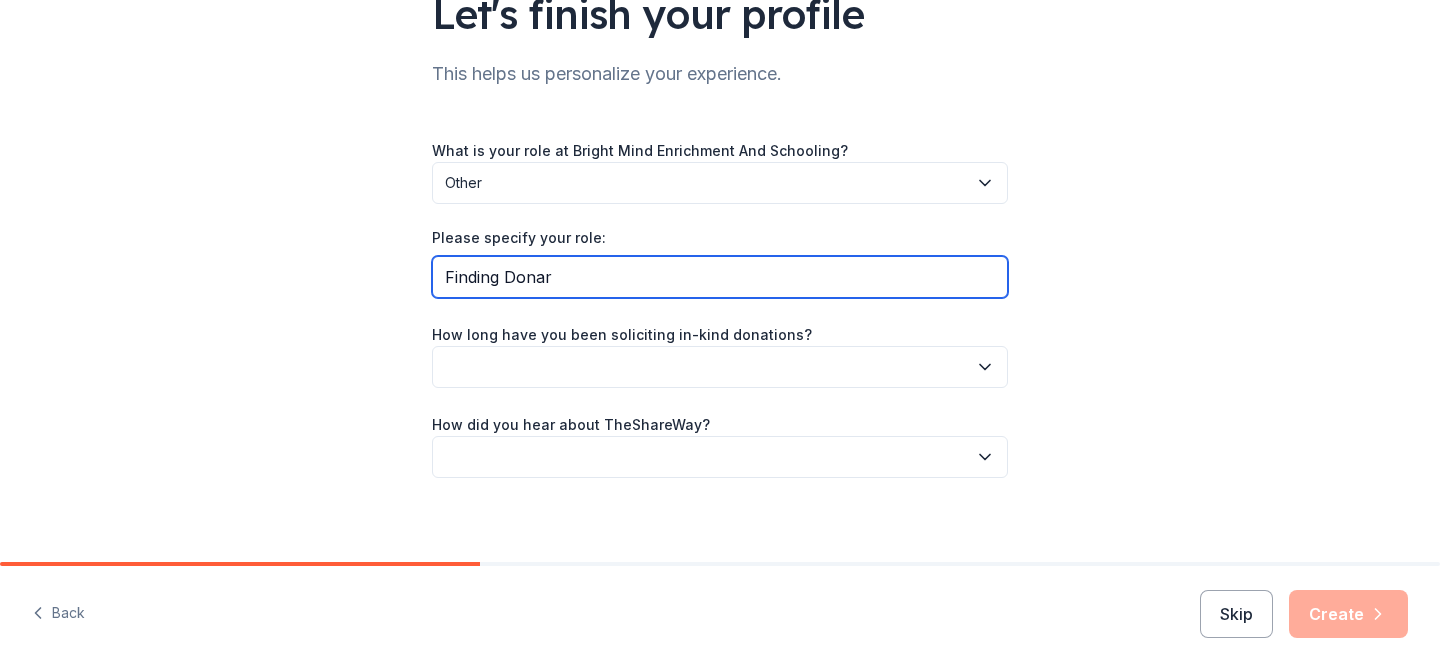 click on "Finding Donar" at bounding box center (720, 277) 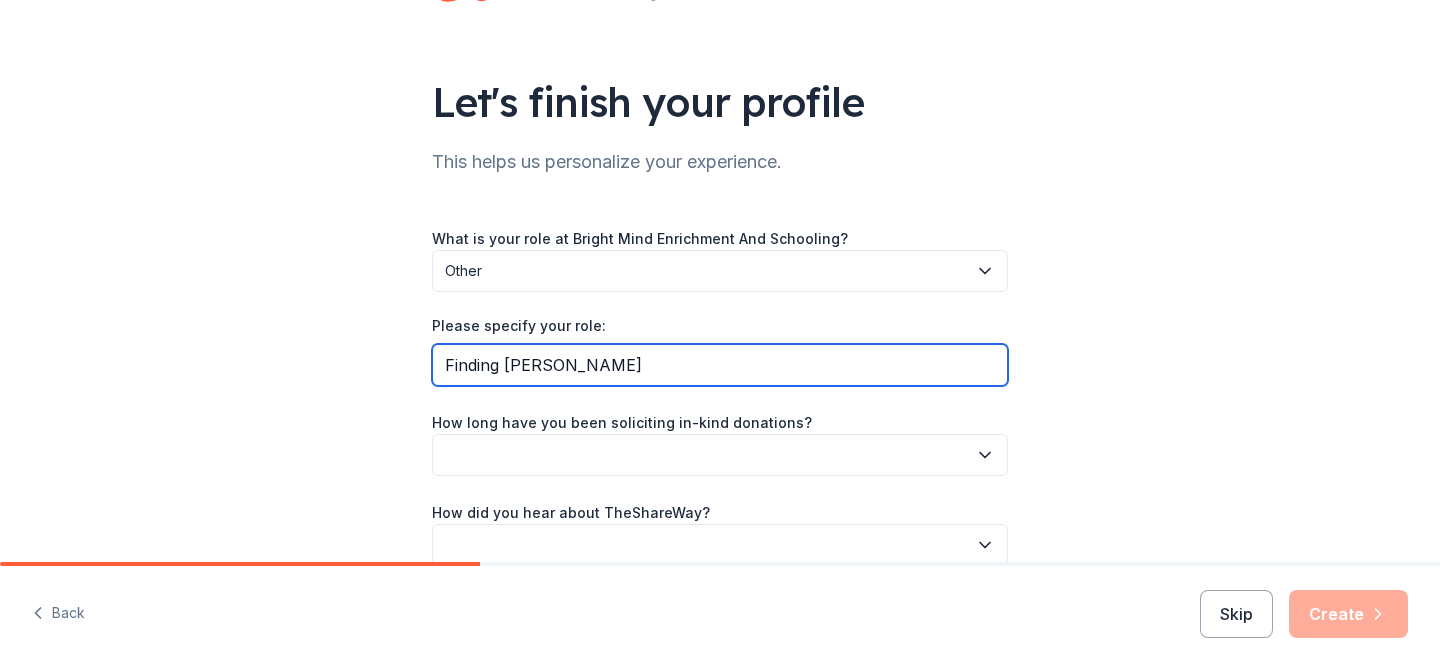 scroll, scrollTop: 0, scrollLeft: 0, axis: both 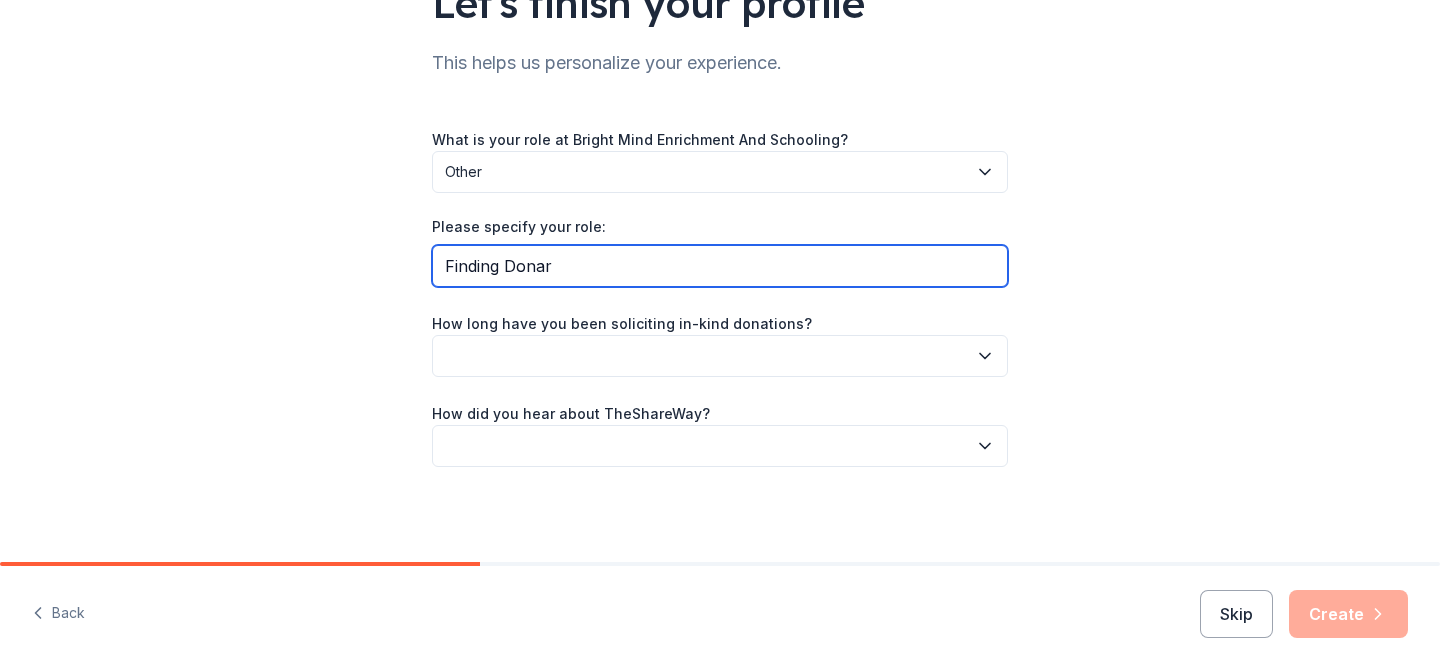 type on "Finding Donar" 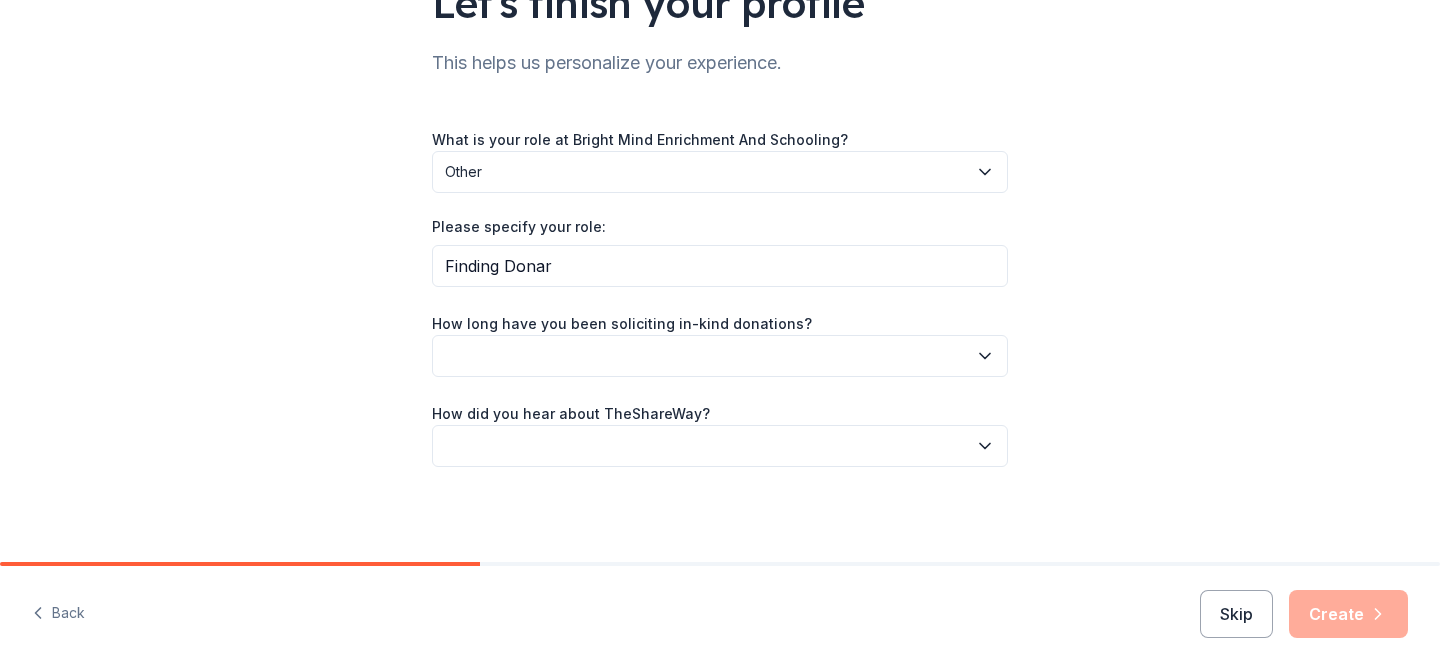 click at bounding box center [720, 356] 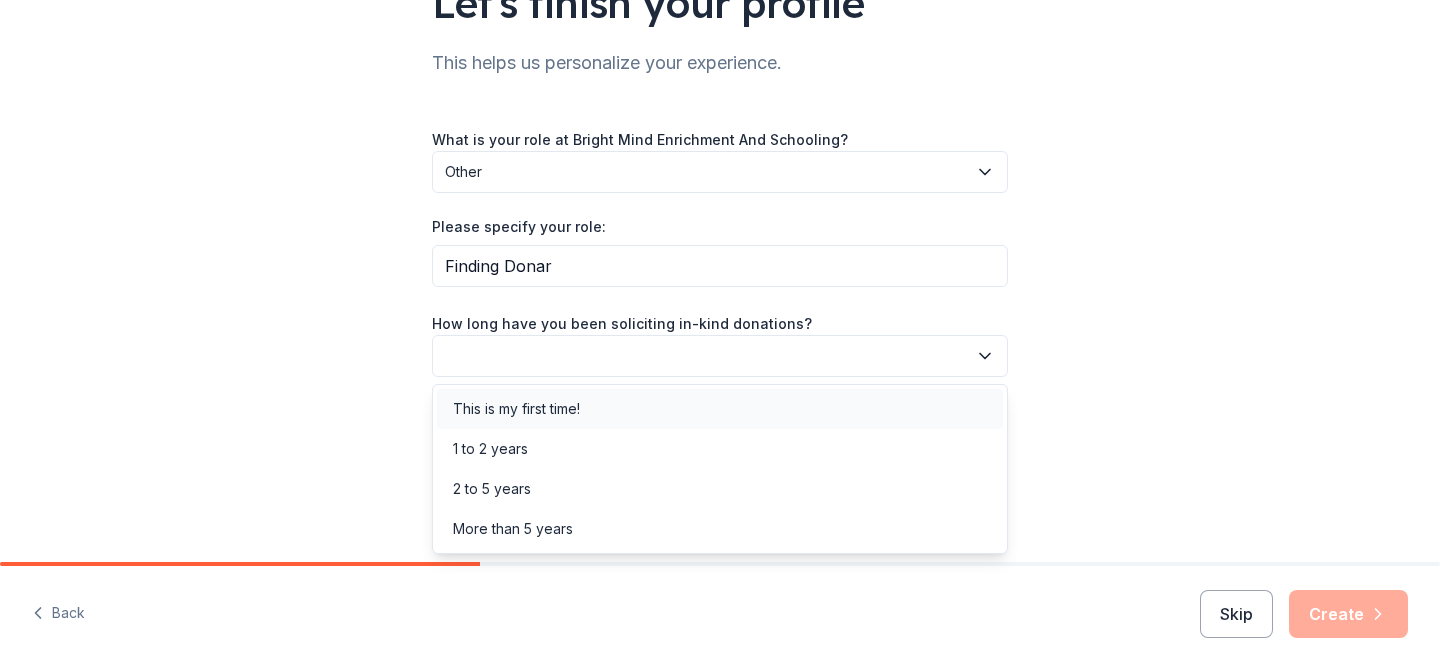 click on "This is my first time!" at bounding box center (516, 409) 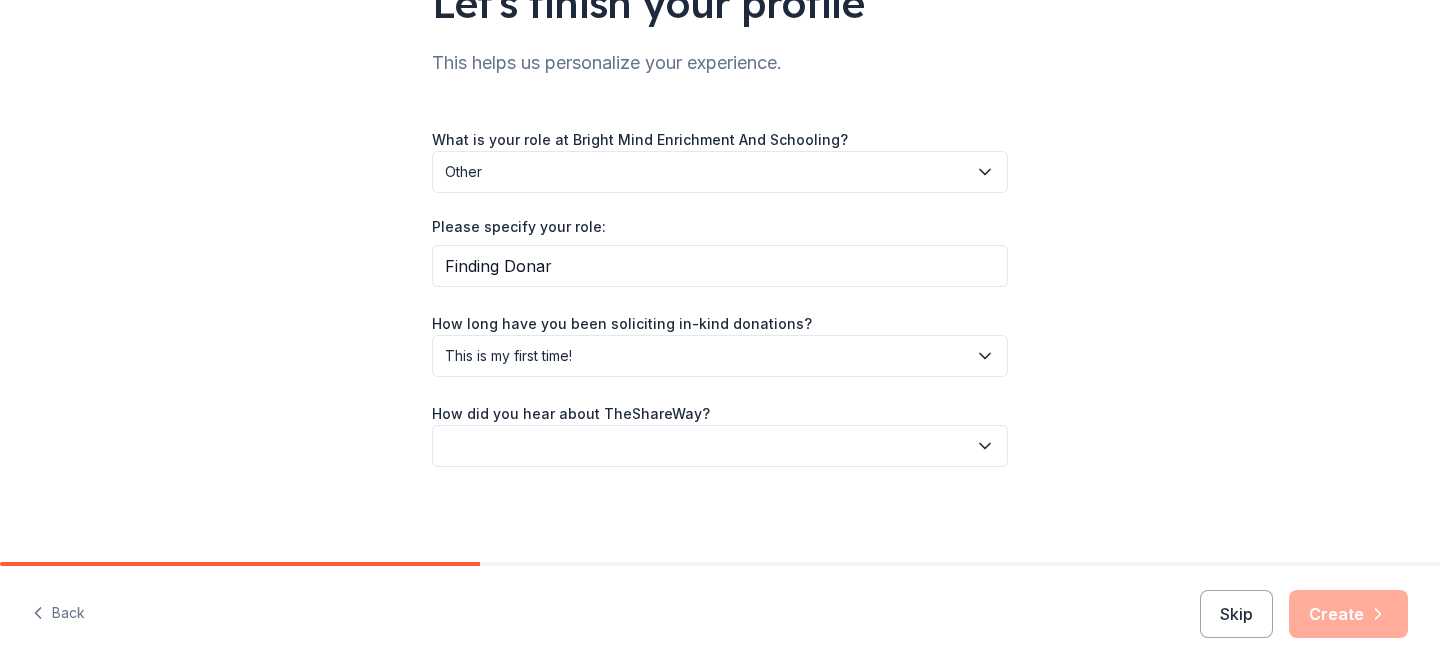 click at bounding box center (720, 446) 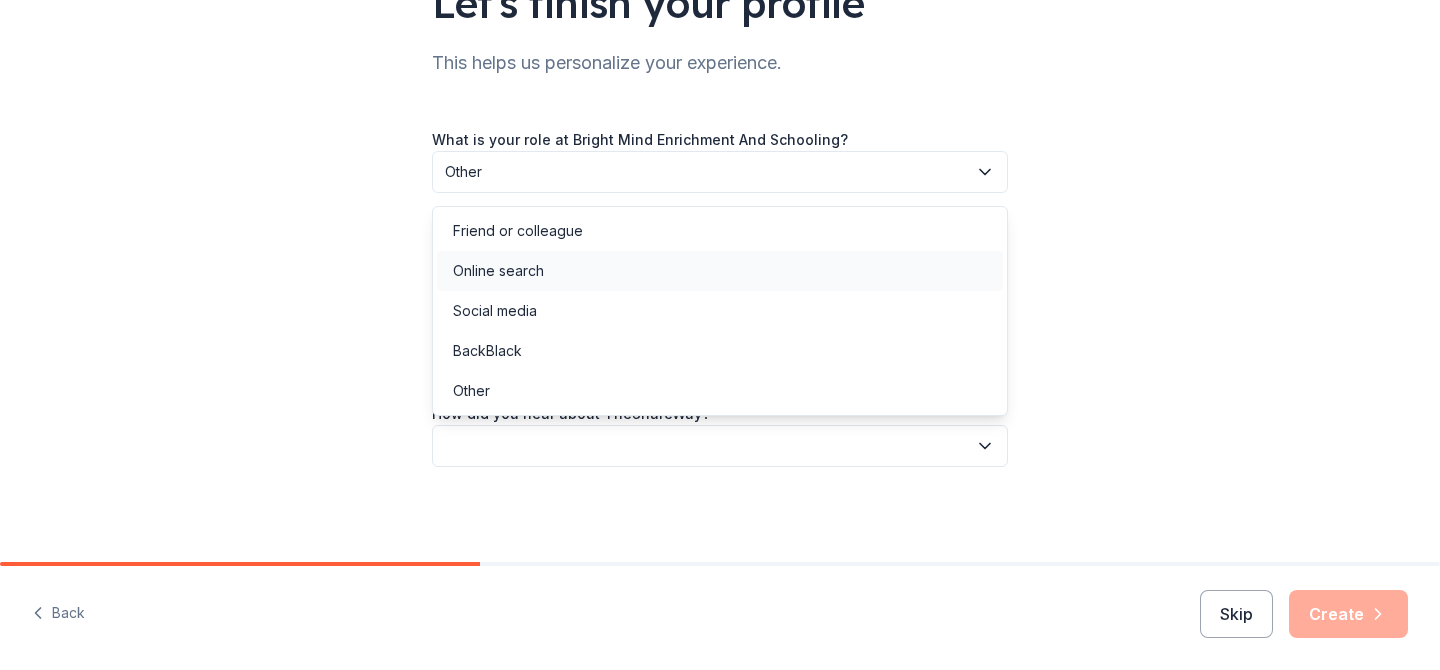 click on "Online search" at bounding box center [720, 271] 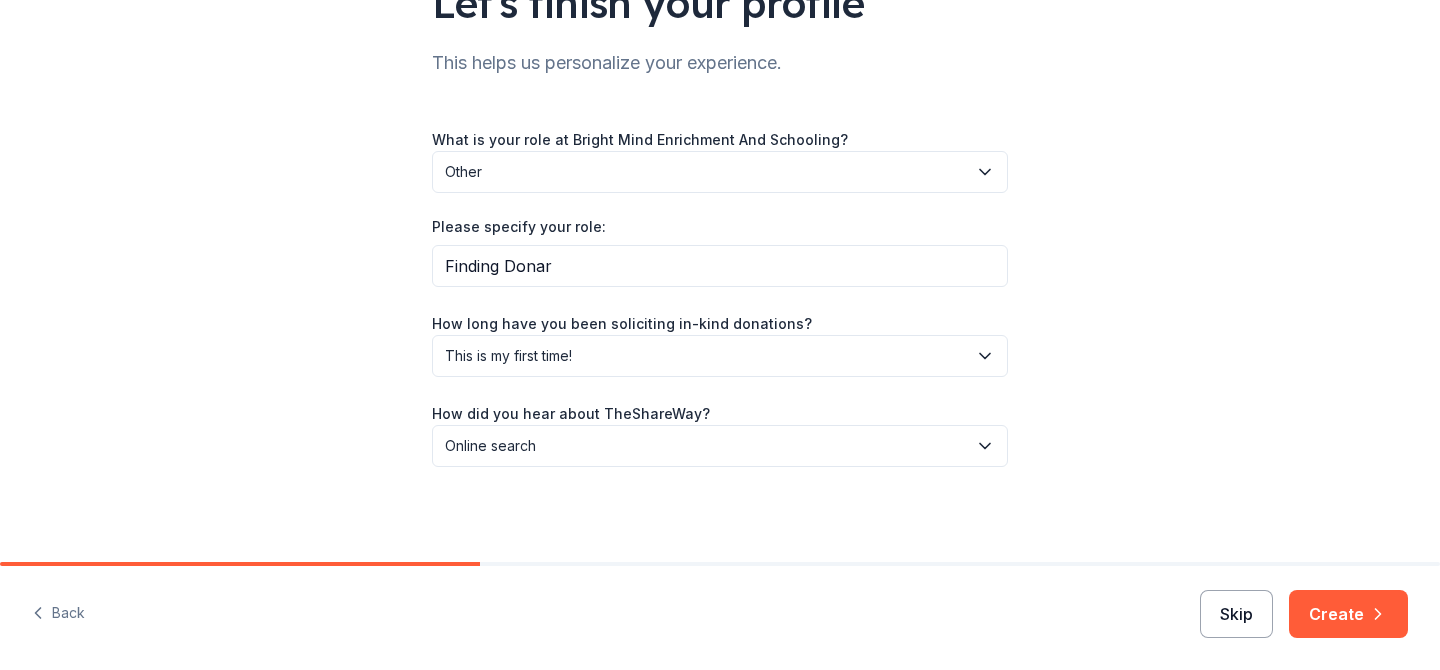 click on "Skip" at bounding box center [1236, 614] 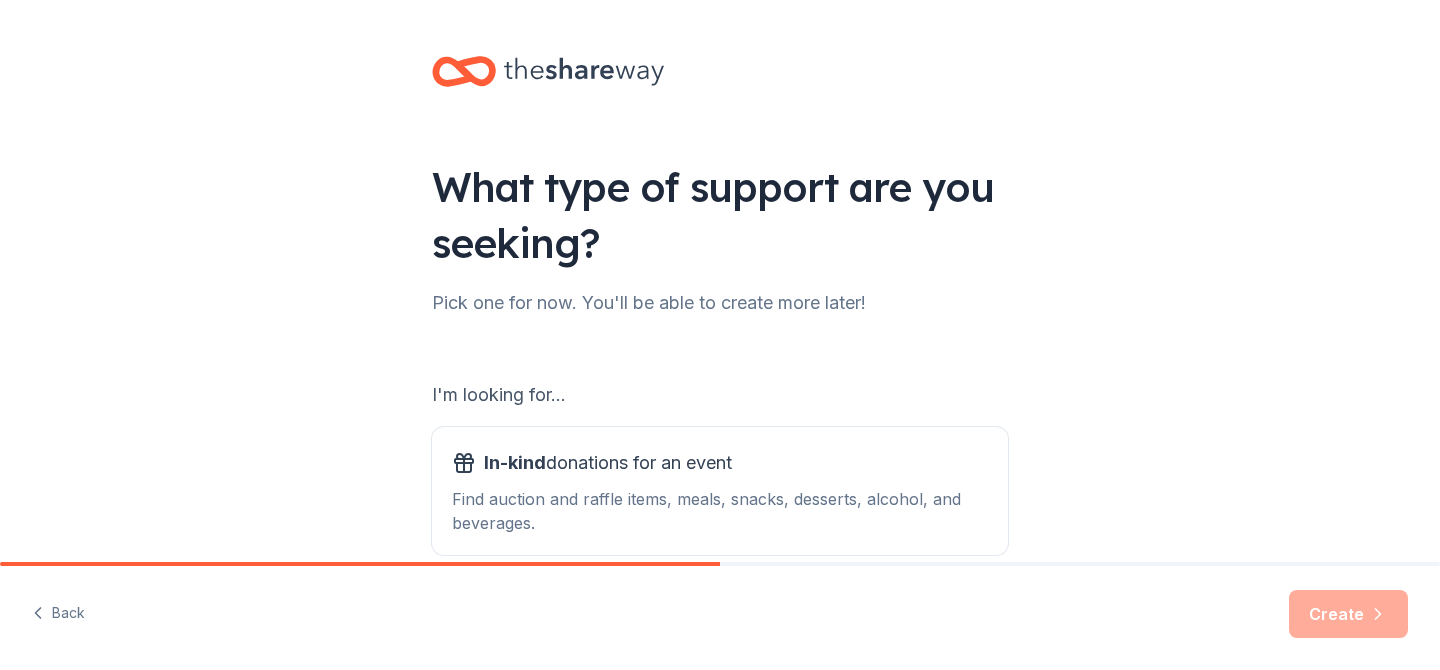 scroll, scrollTop: 245, scrollLeft: 0, axis: vertical 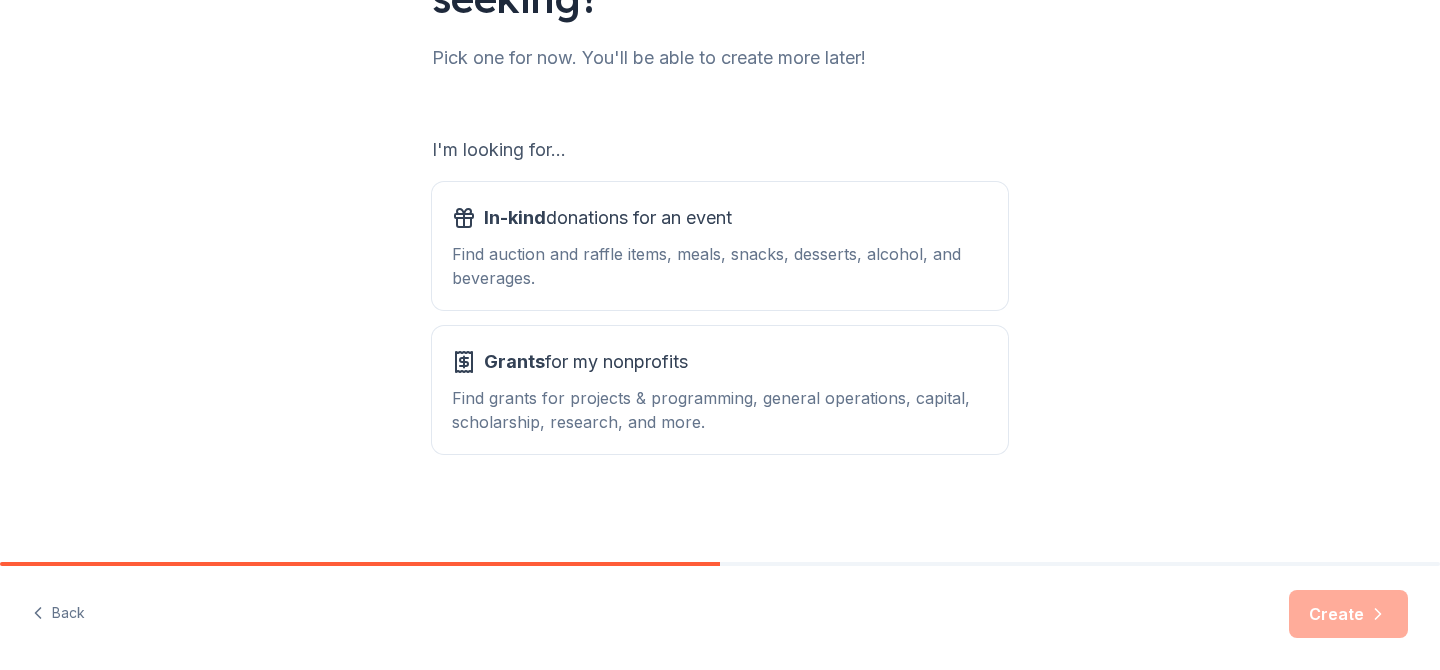 click on "What type of support are you seeking? Pick one for now. You'll be able to create more later! I'm looking for...   In-kind  donations for an event Find auction and raffle items, meals, snacks, desserts, alcohol, and beverages.   Grants  for my nonprofits Find grants for projects & programming, general operations, capital, scholarship, research, and more." at bounding box center (720, 158) 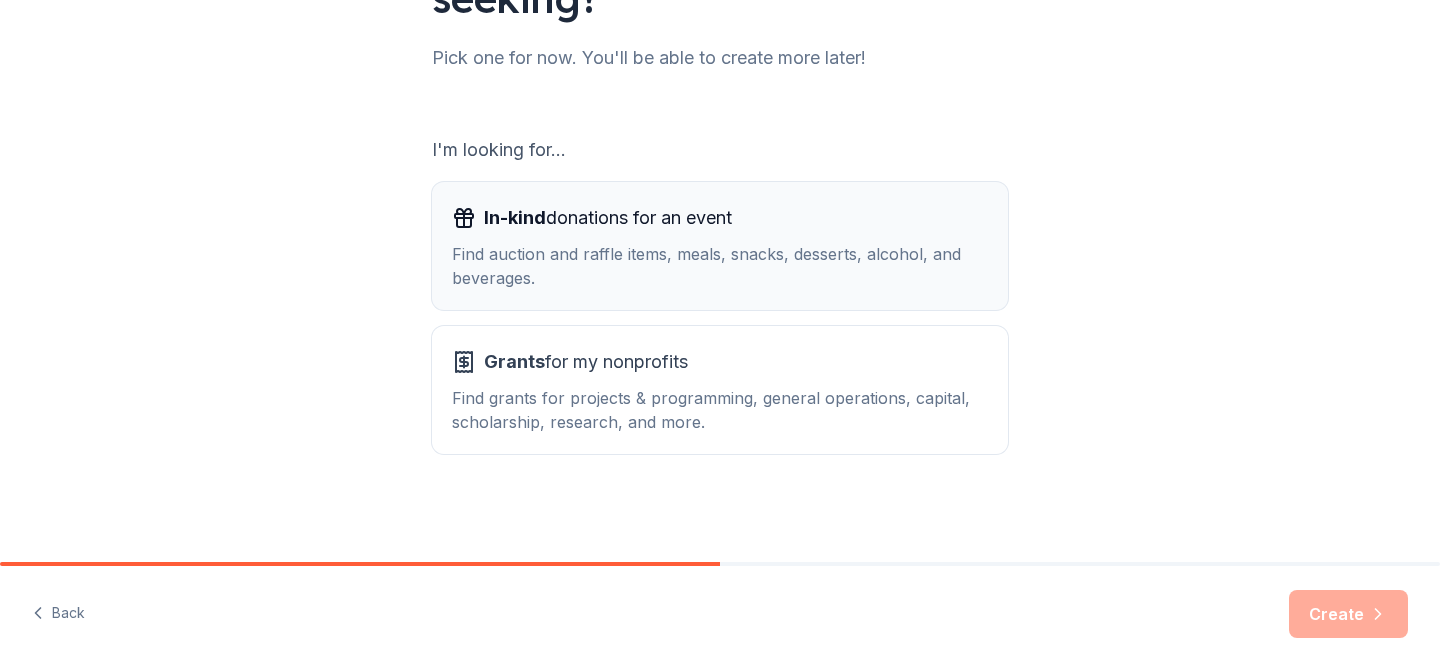 click on "Find auction and raffle items, meals, snacks, desserts, alcohol, and beverages." at bounding box center [720, 266] 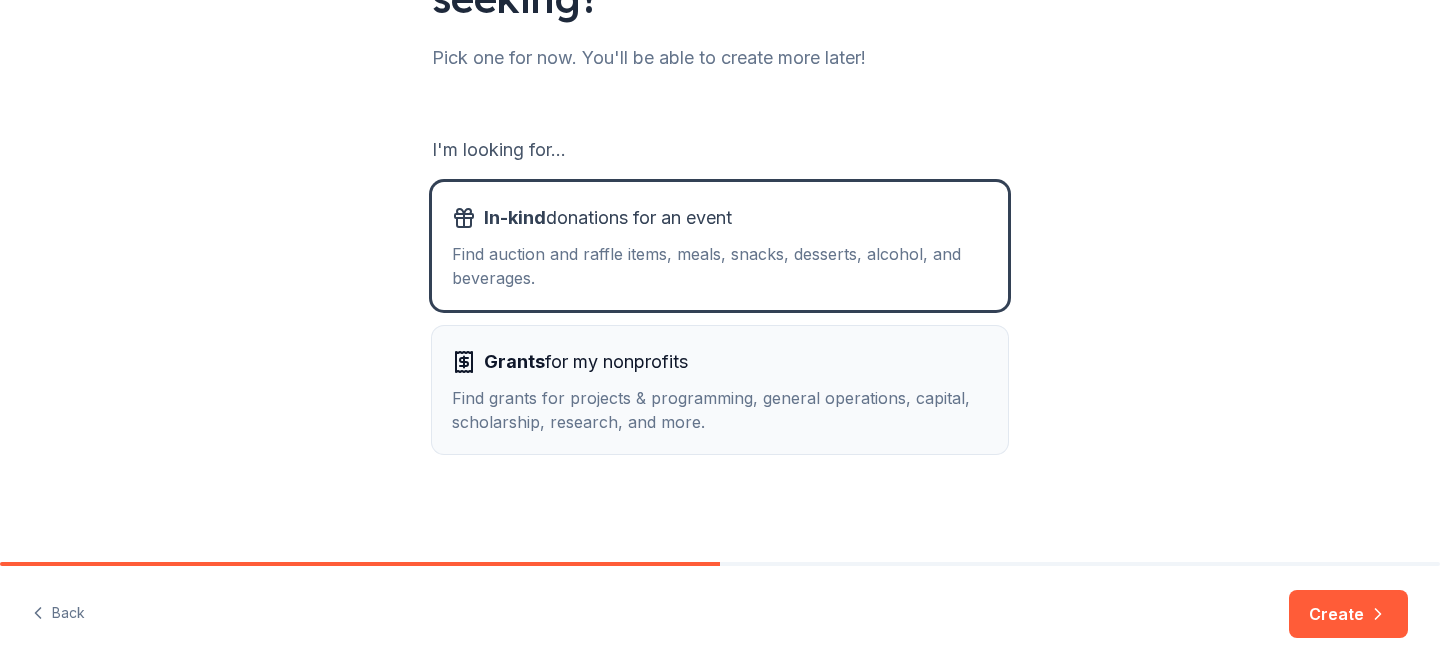 click on "Grants  for my nonprofits" at bounding box center (720, 362) 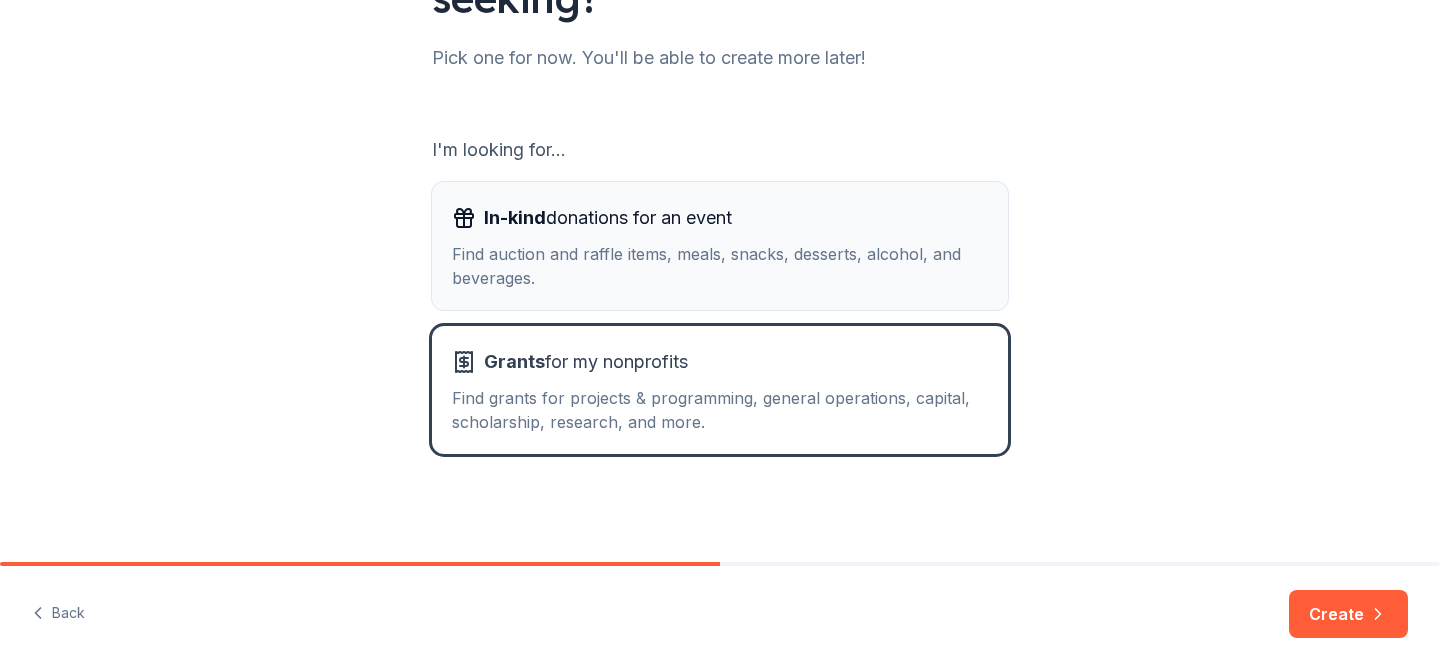 click on "Find auction and raffle items, meals, snacks, desserts, alcohol, and beverages." at bounding box center [720, 266] 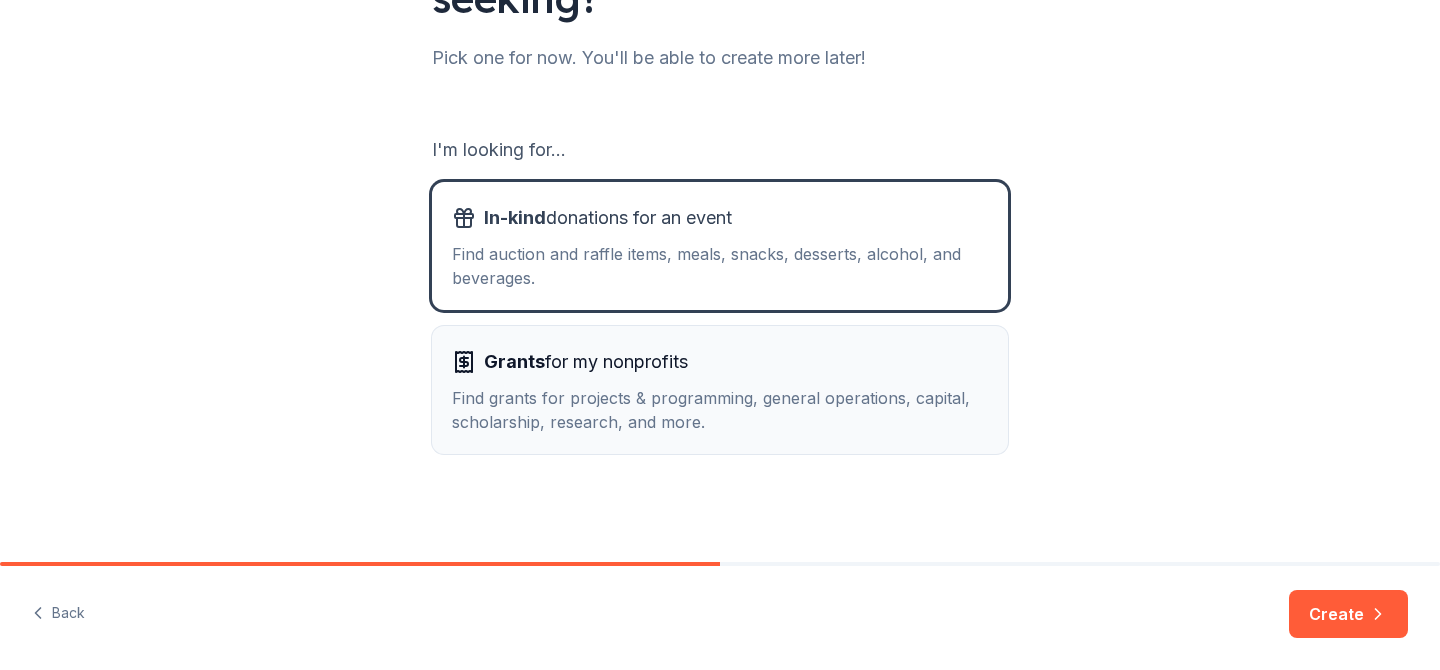 click on "Grants  for my nonprofits Find grants for projects & programming, general operations, capital, scholarship, research, and more." at bounding box center [720, 390] 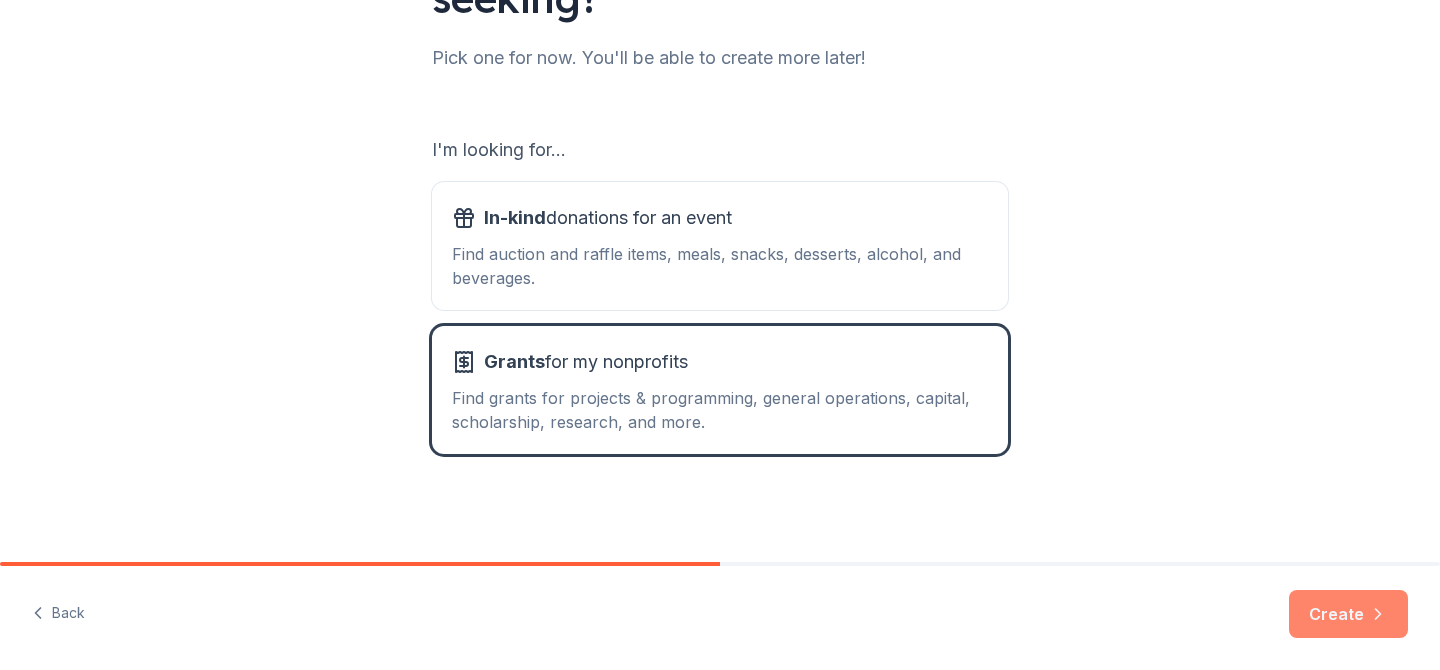 click on "Create" at bounding box center [1348, 614] 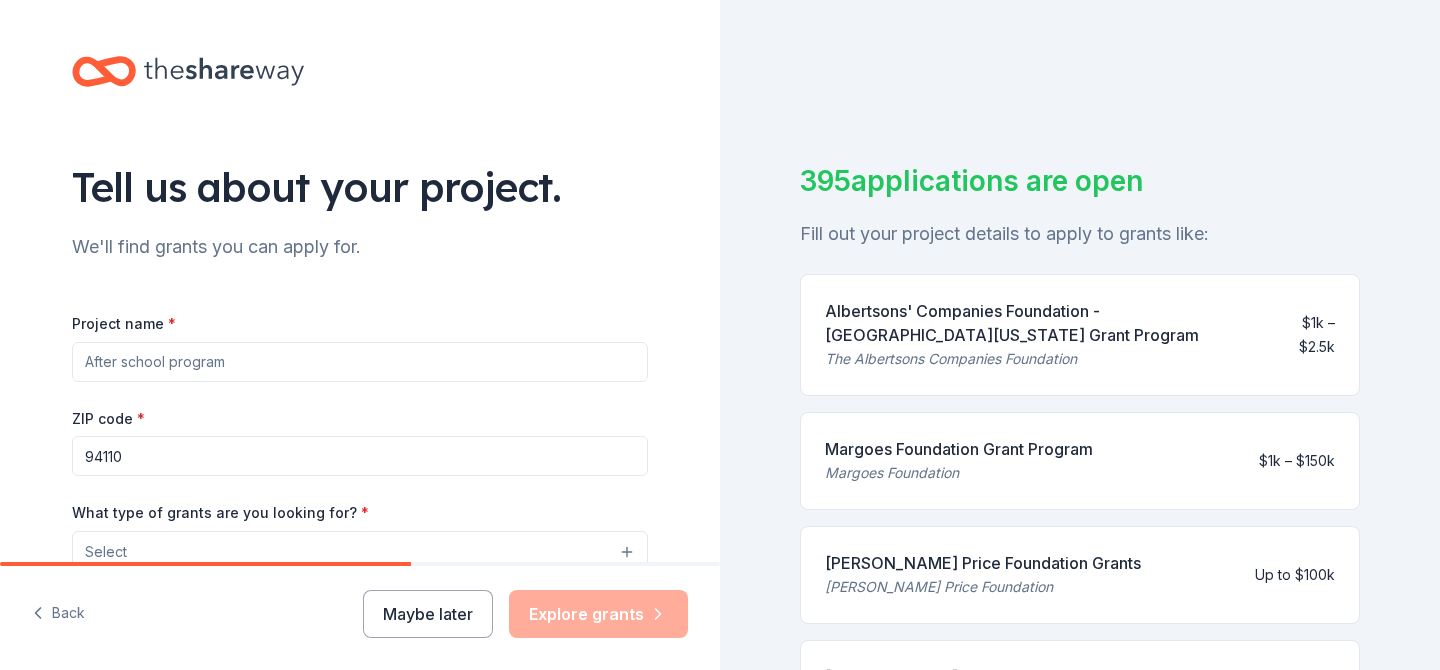 scroll, scrollTop: 394, scrollLeft: 0, axis: vertical 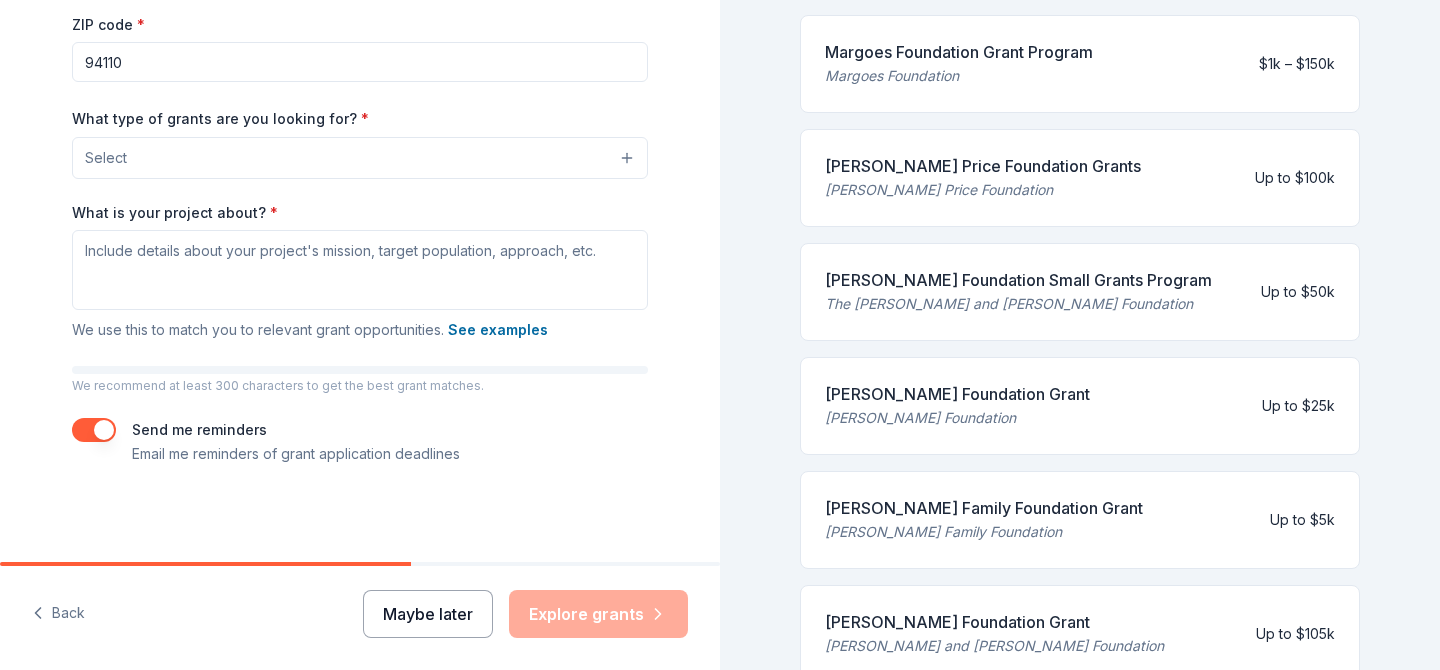 click on "Maybe later" at bounding box center [428, 614] 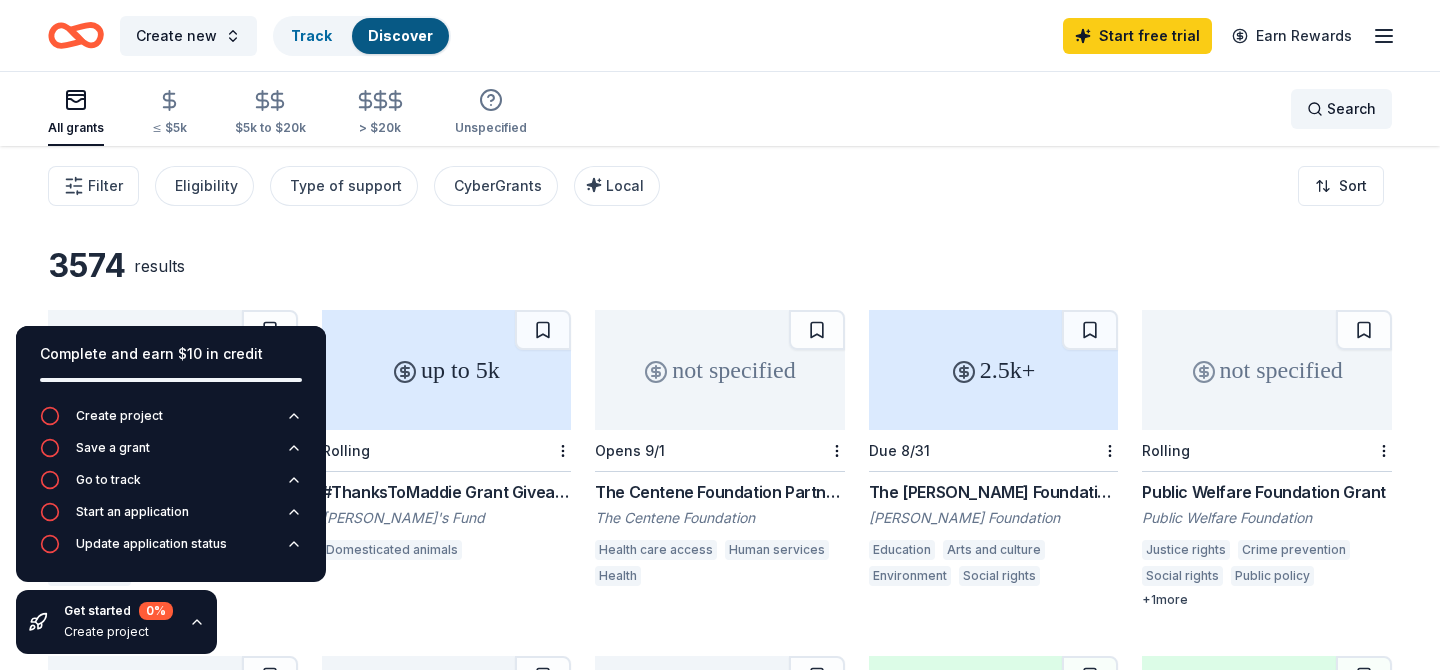 click on "Search" at bounding box center [1351, 109] 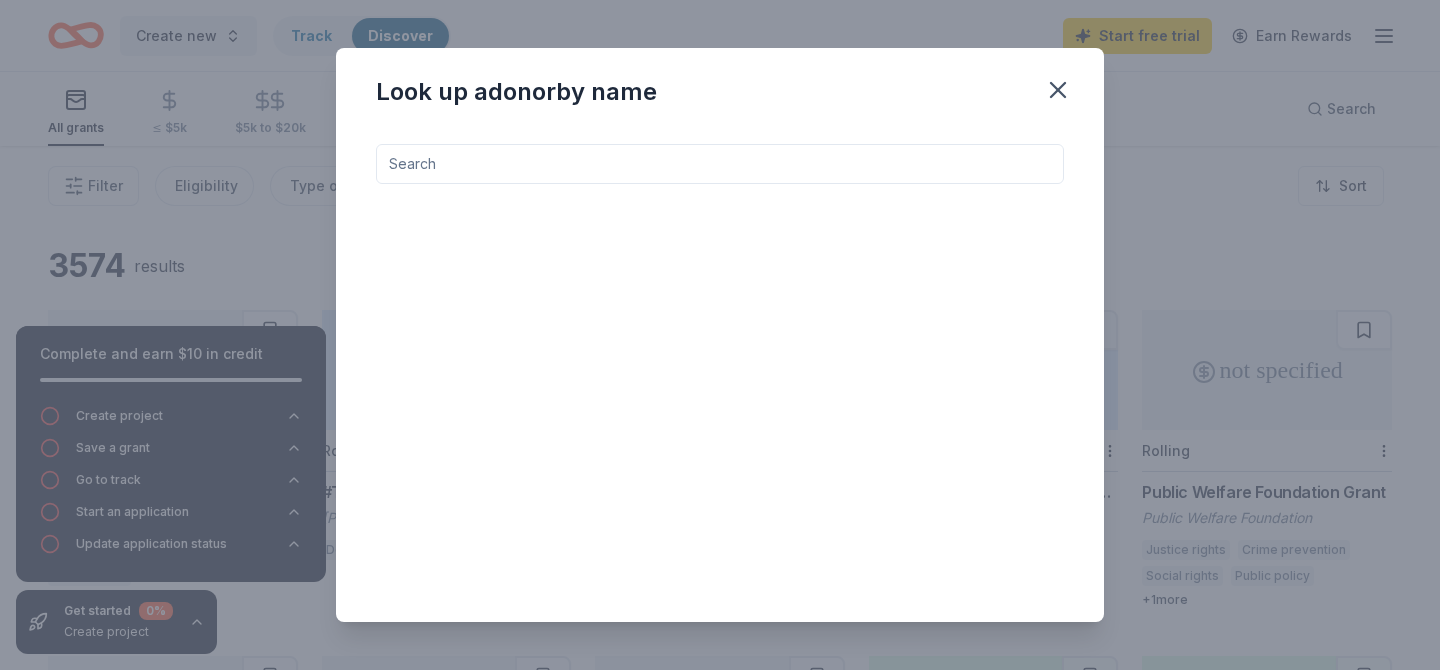 click at bounding box center (720, 164) 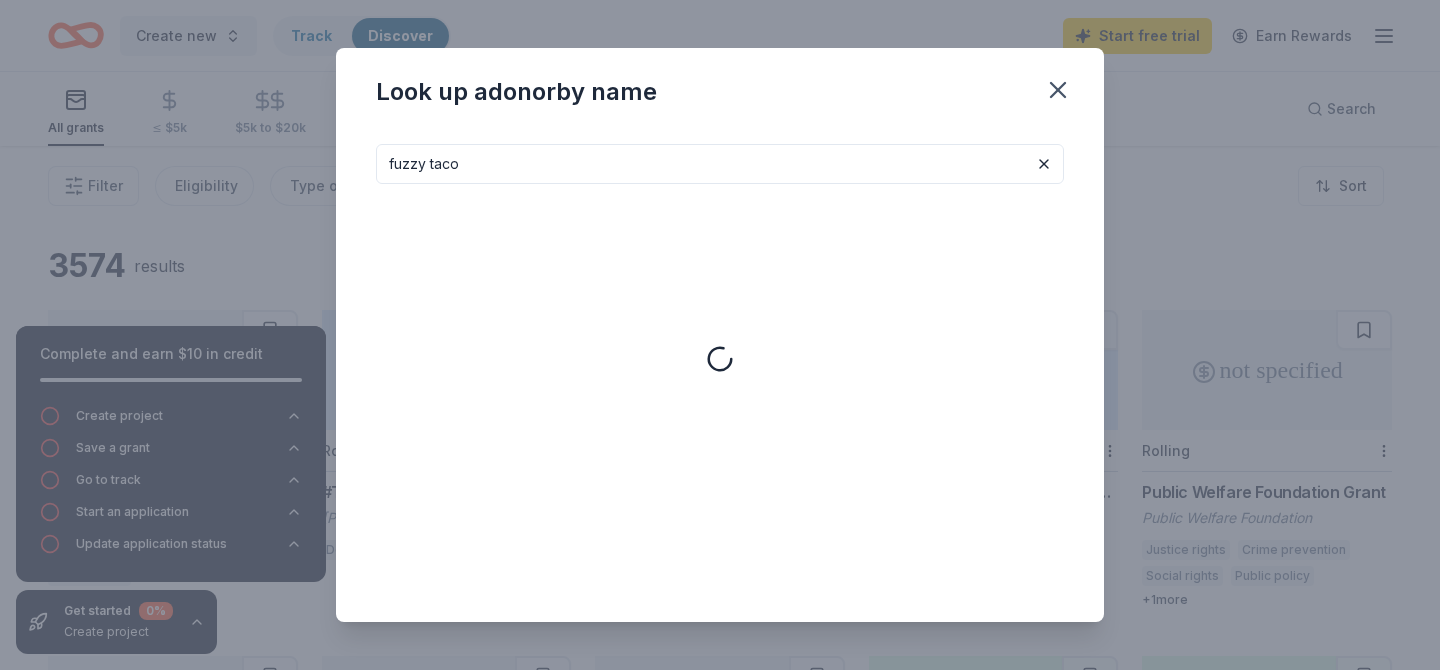 type on "fuzzy taco" 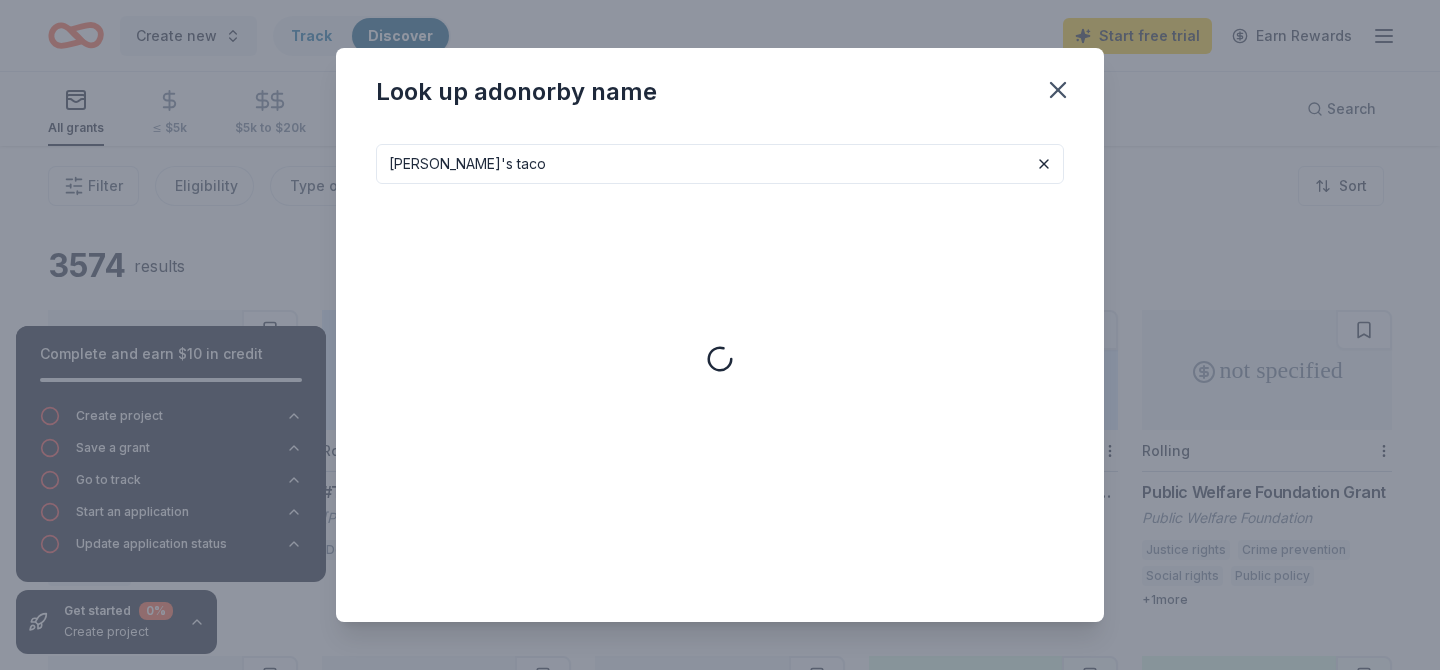 type on "Fuzzy's taco" 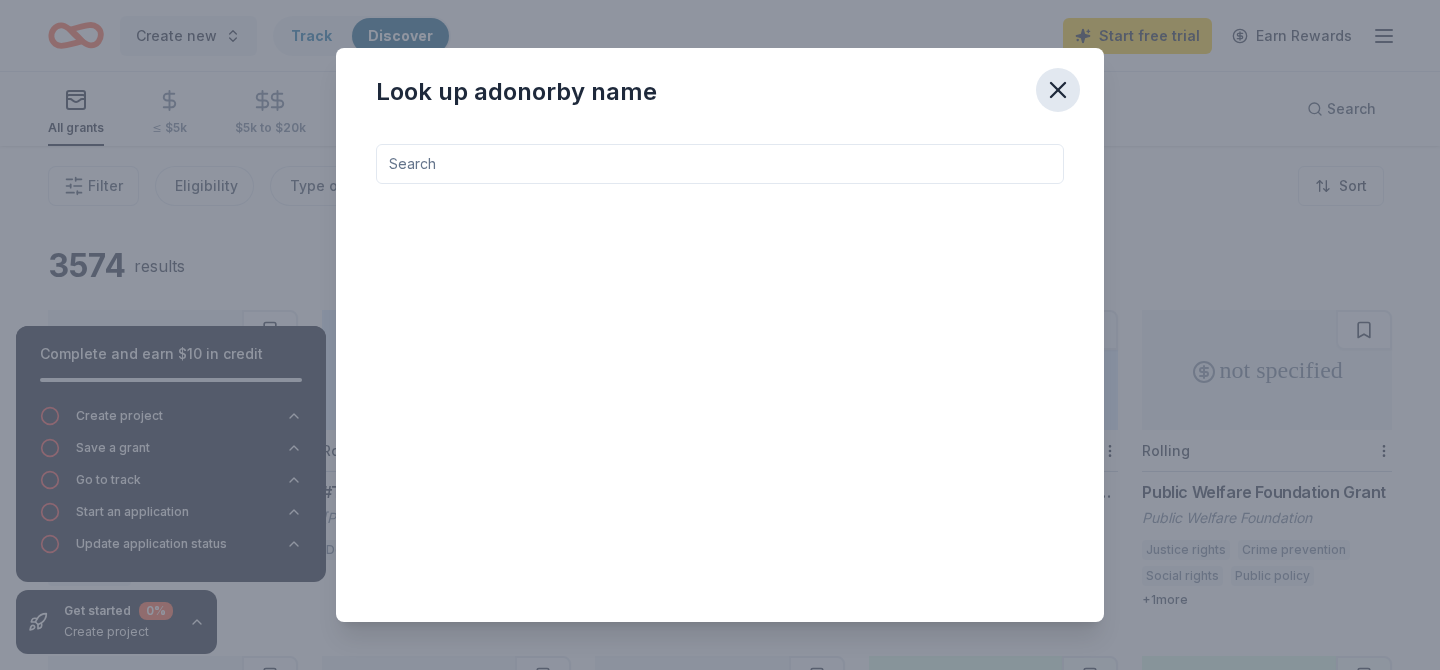 type 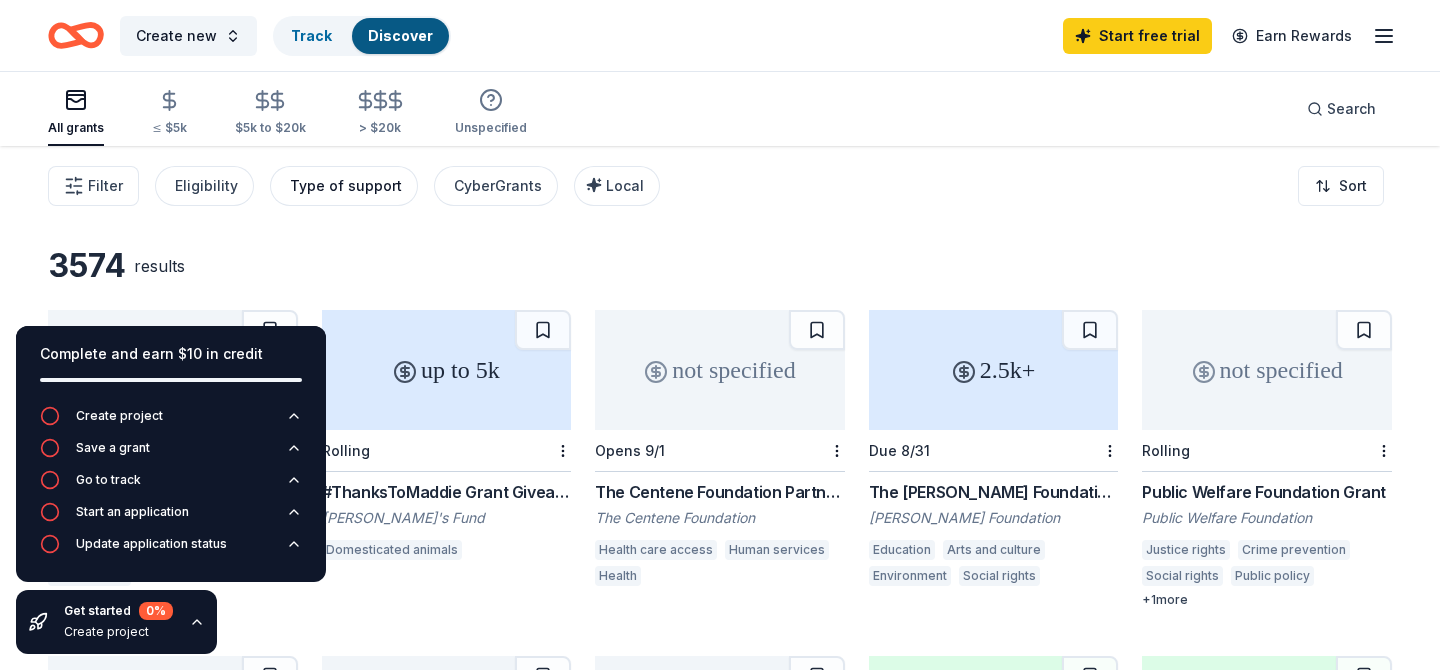 click on "Type of support" at bounding box center (346, 186) 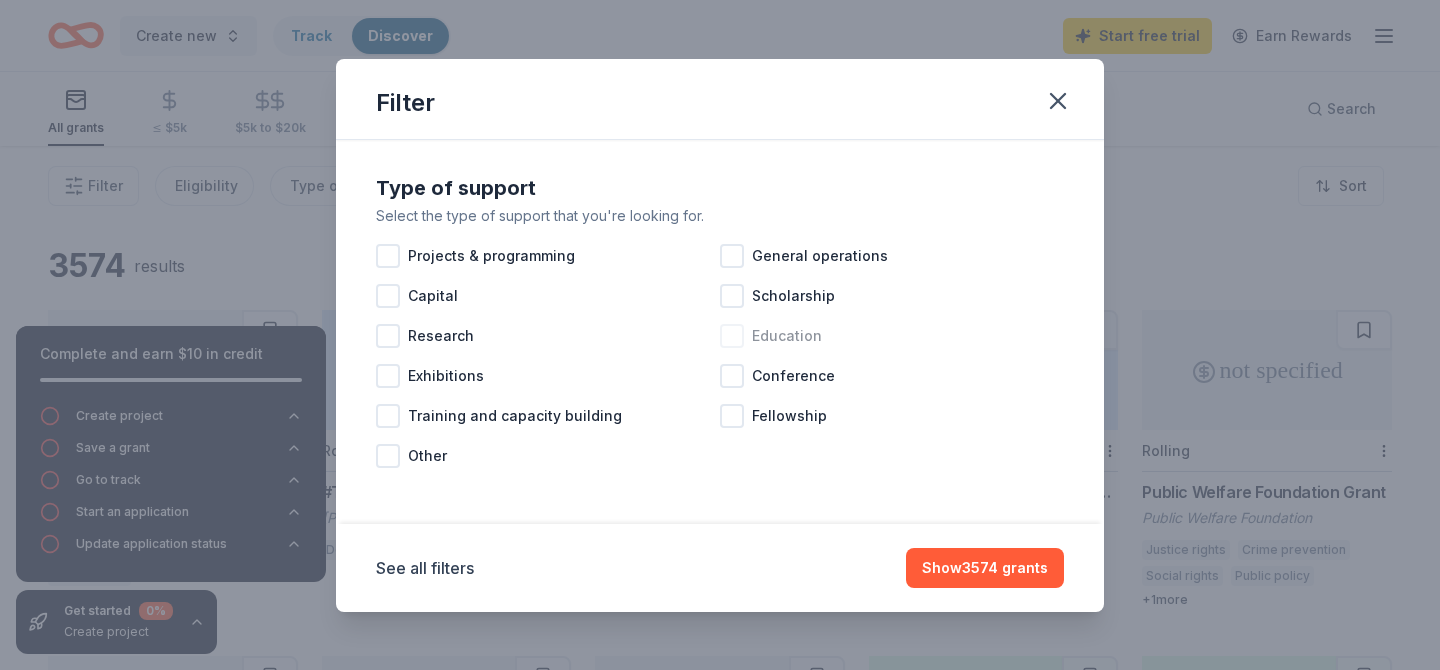 click at bounding box center (732, 336) 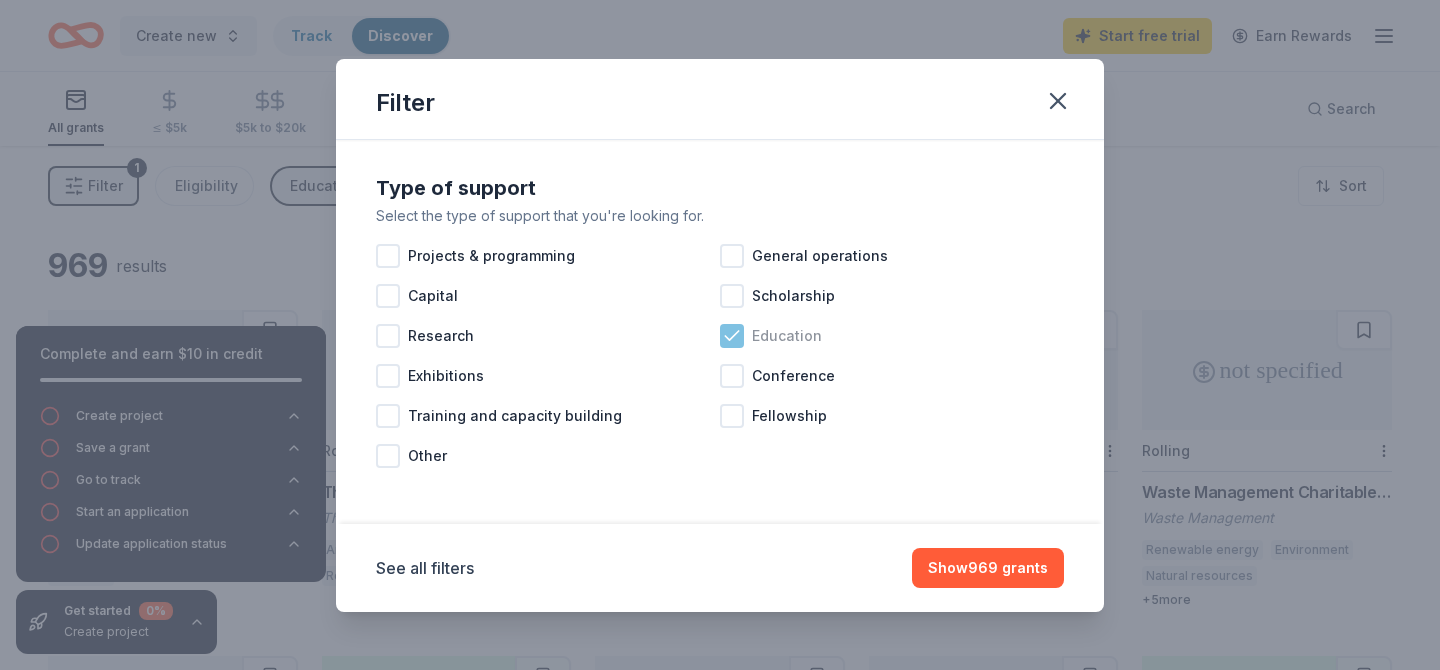 click 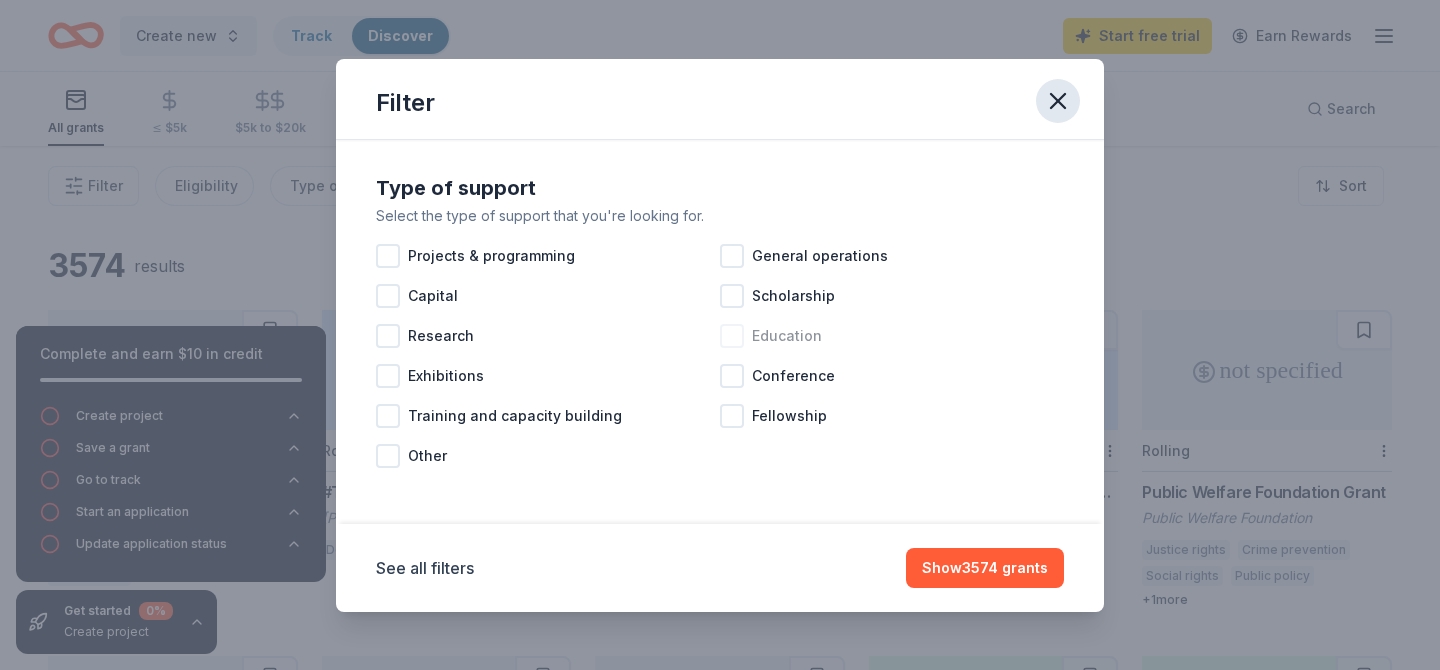 click 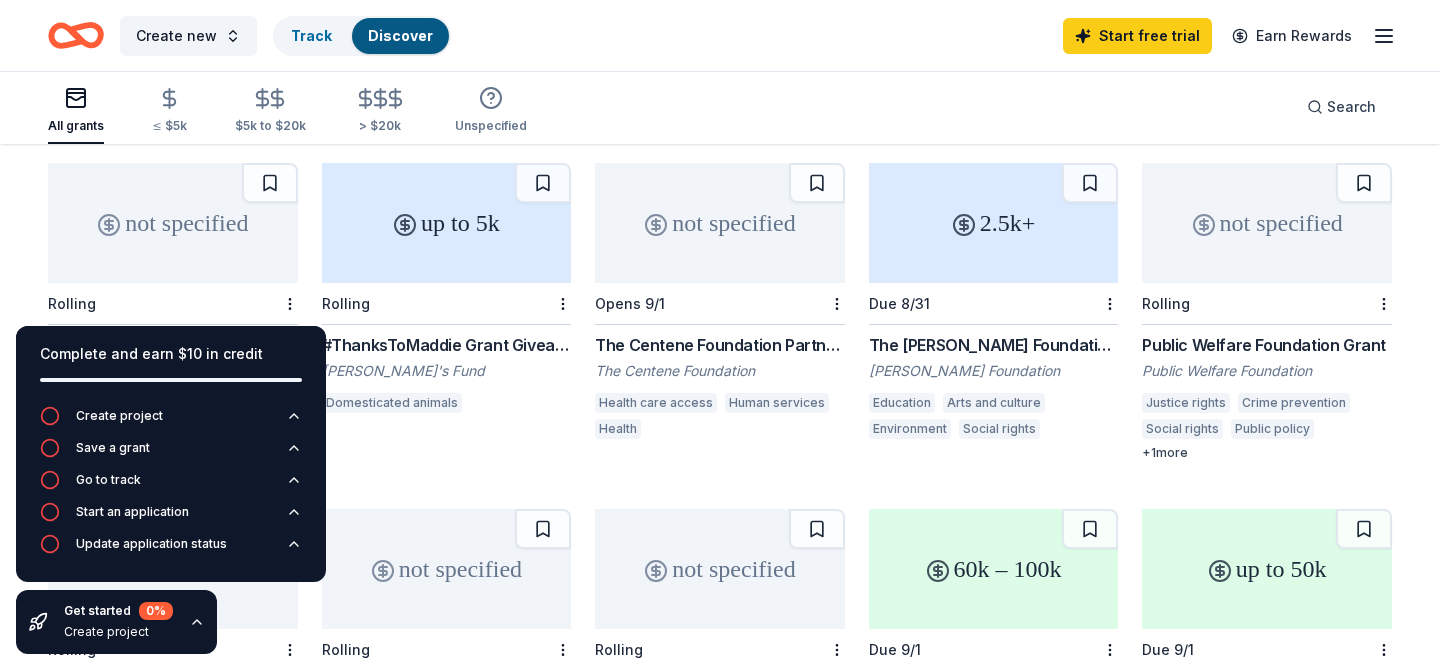 scroll, scrollTop: 0, scrollLeft: 0, axis: both 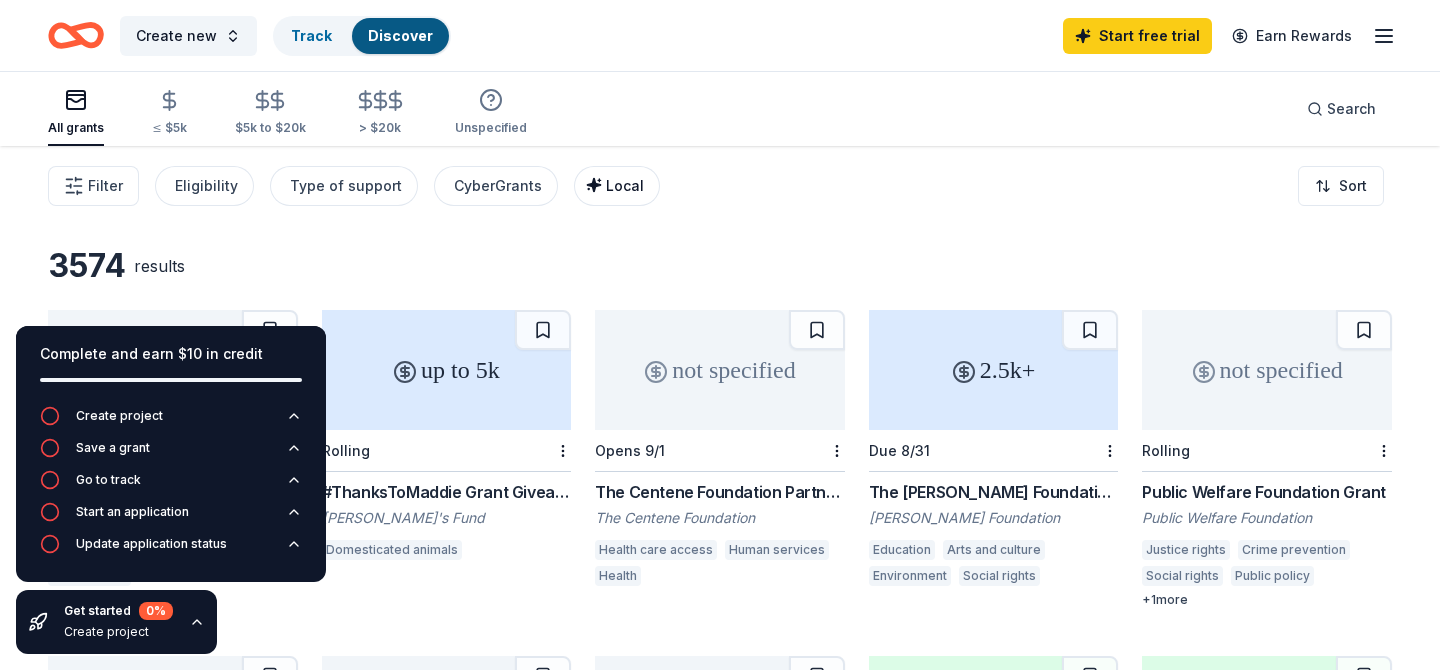 click on "Local" at bounding box center (619, 186) 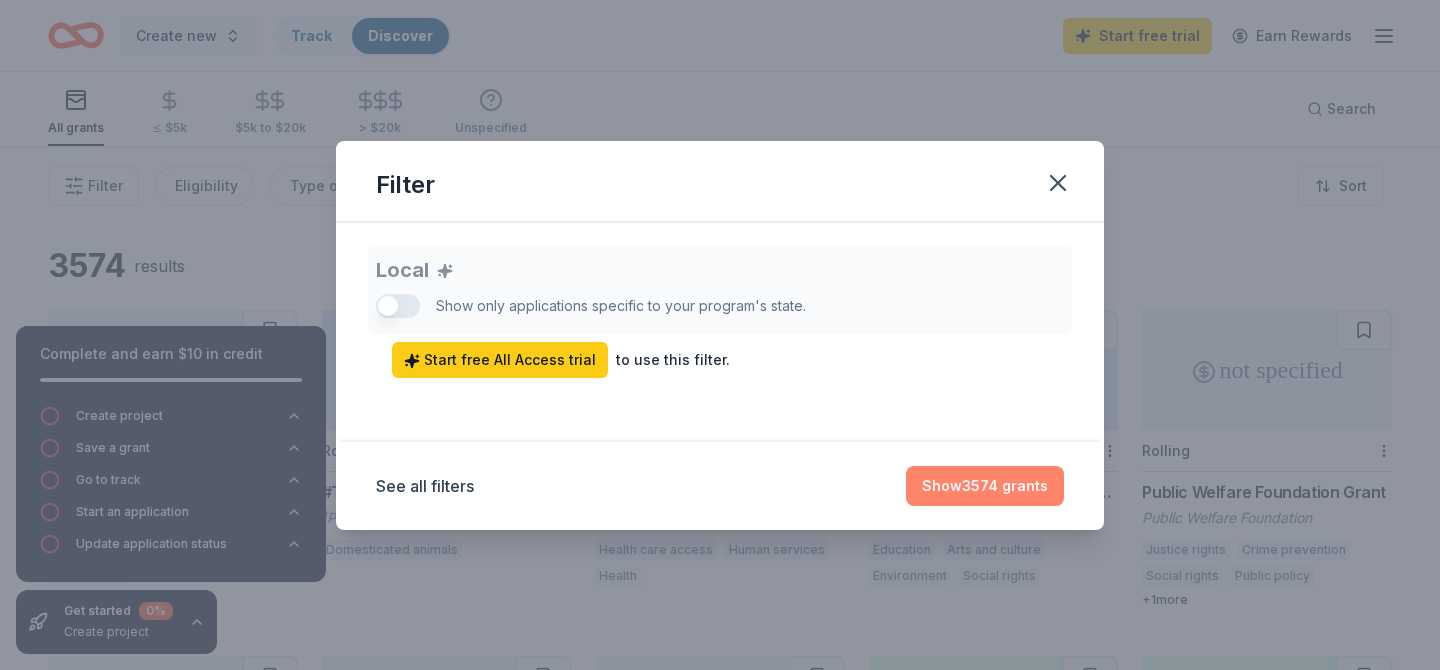 click on "Show  3574   grants" at bounding box center [985, 486] 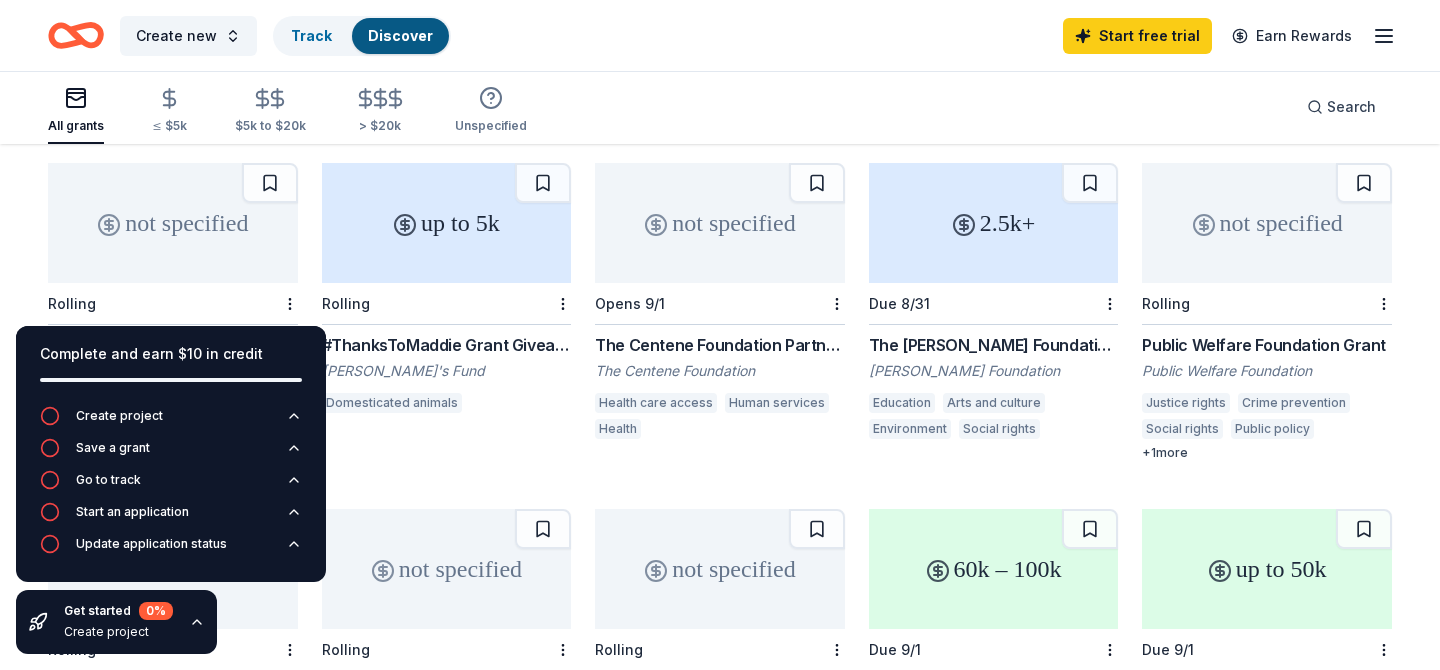 scroll, scrollTop: 156, scrollLeft: 0, axis: vertical 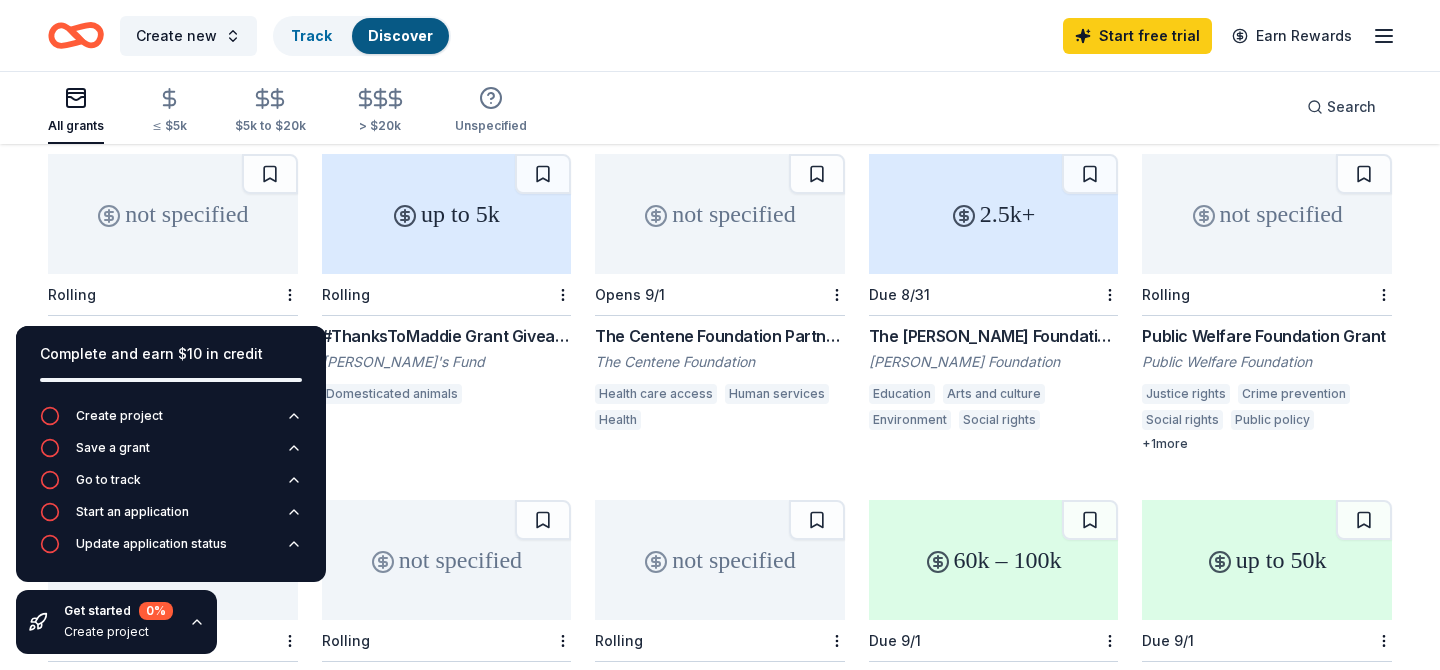 click on "The Centene Foundation Partners Program" at bounding box center (720, 336) 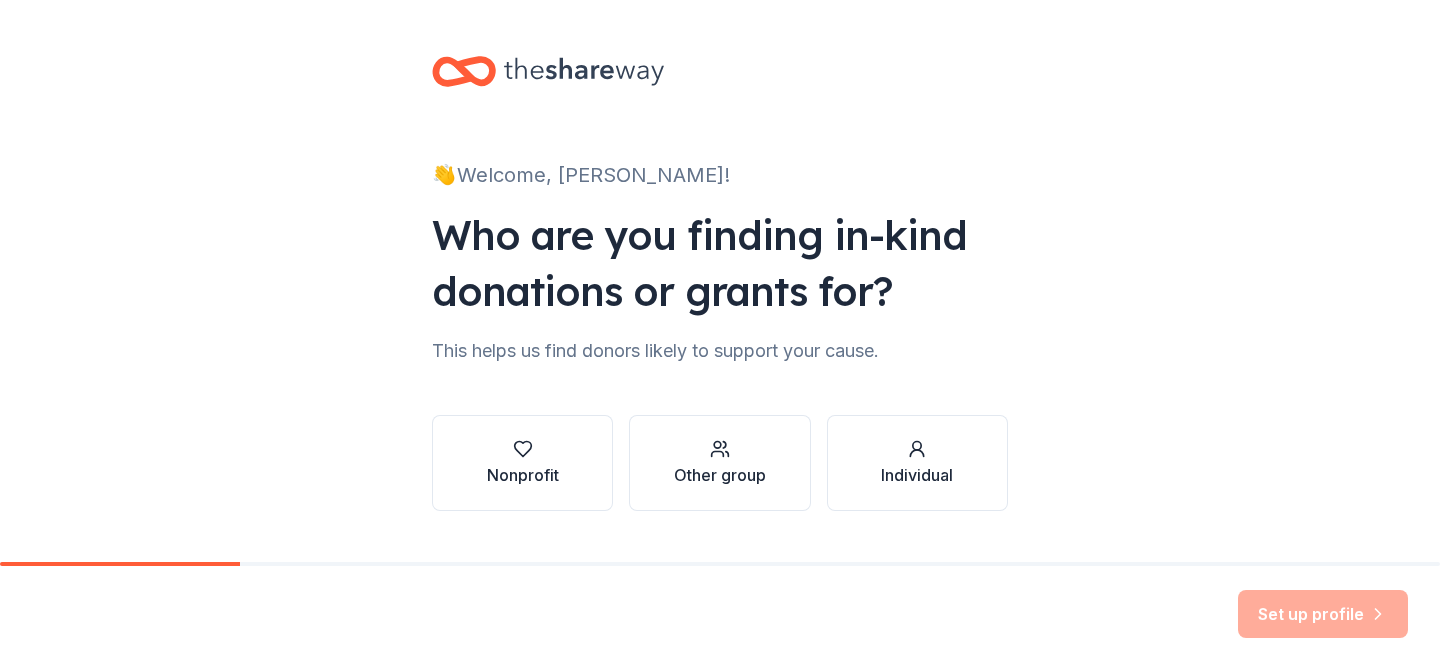 scroll, scrollTop: 0, scrollLeft: 0, axis: both 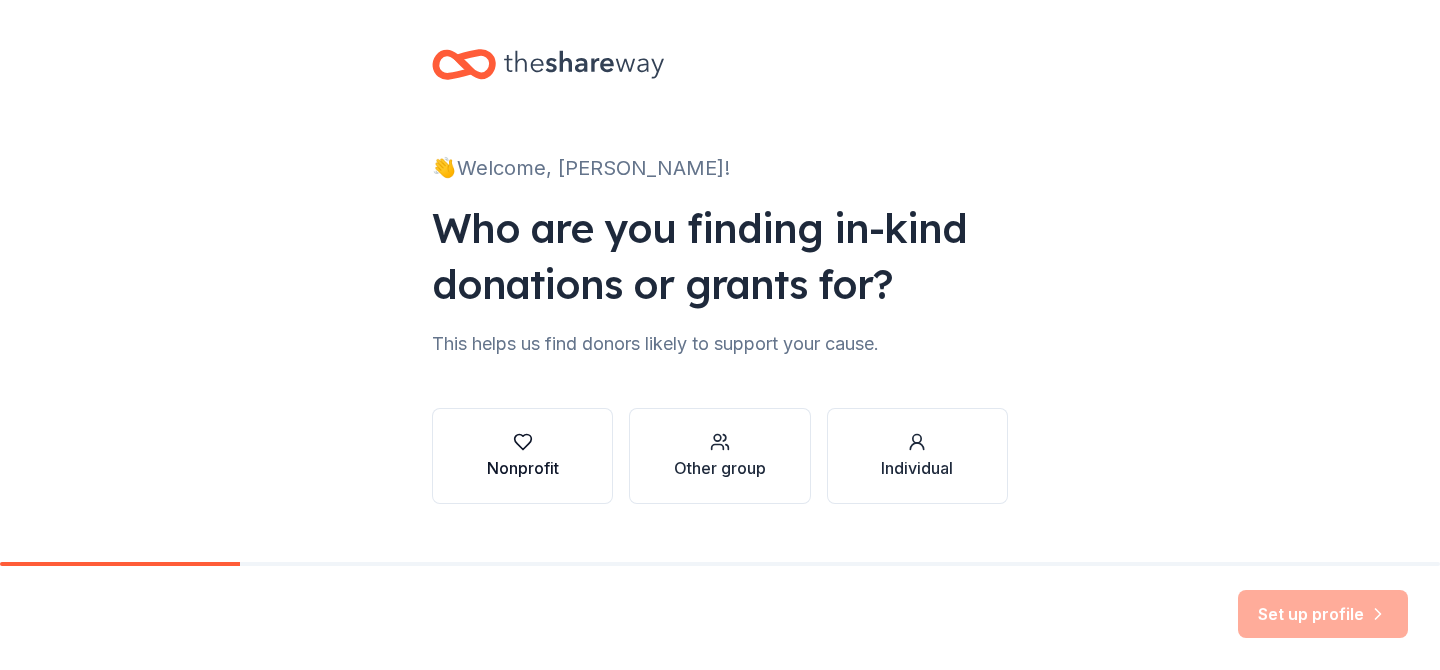 click on "Nonprofit" at bounding box center [522, 456] 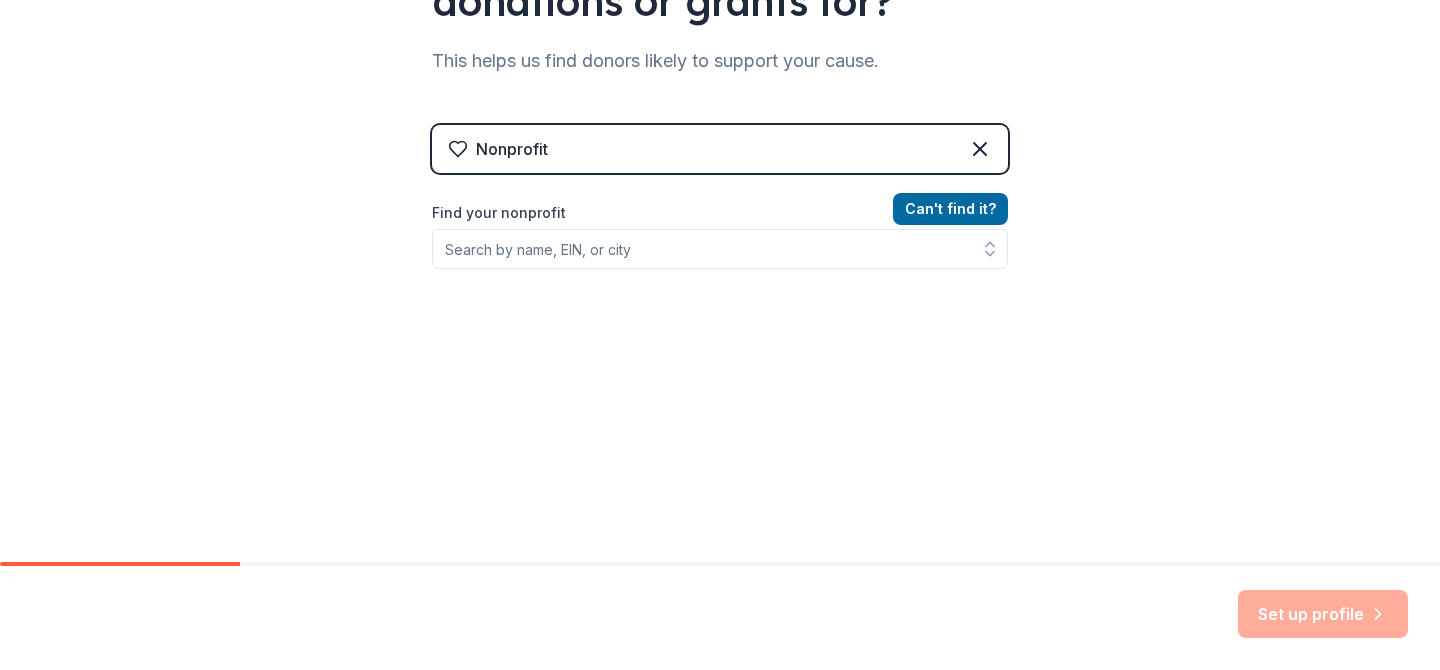 scroll, scrollTop: 291, scrollLeft: 0, axis: vertical 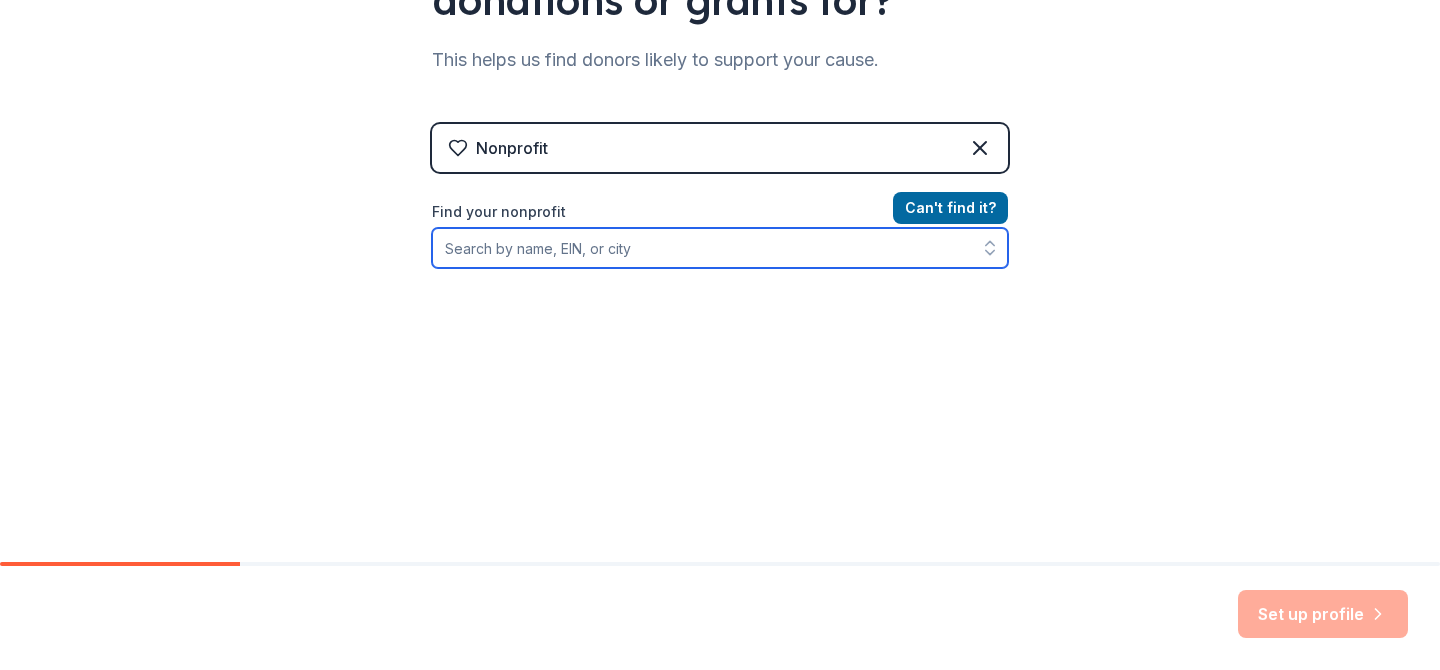 click on "Find your nonprofit" at bounding box center [720, 248] 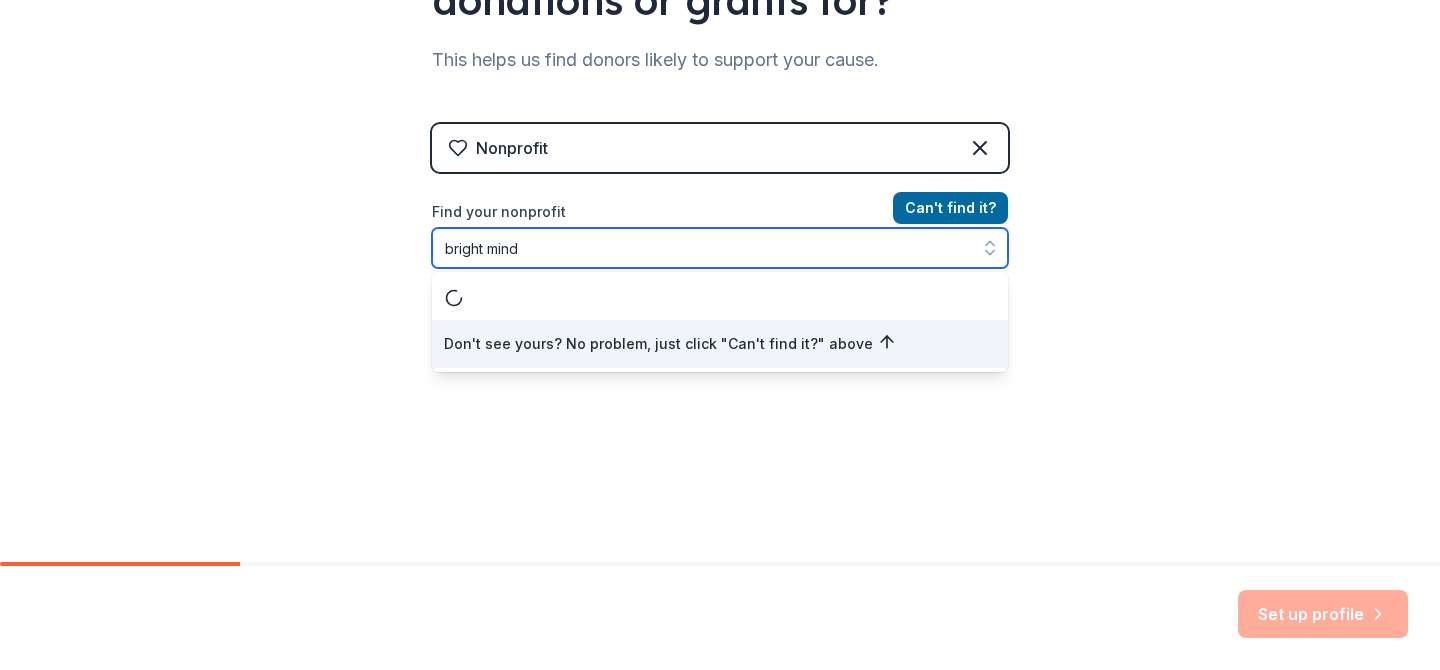 type on "bright mind enrichment" 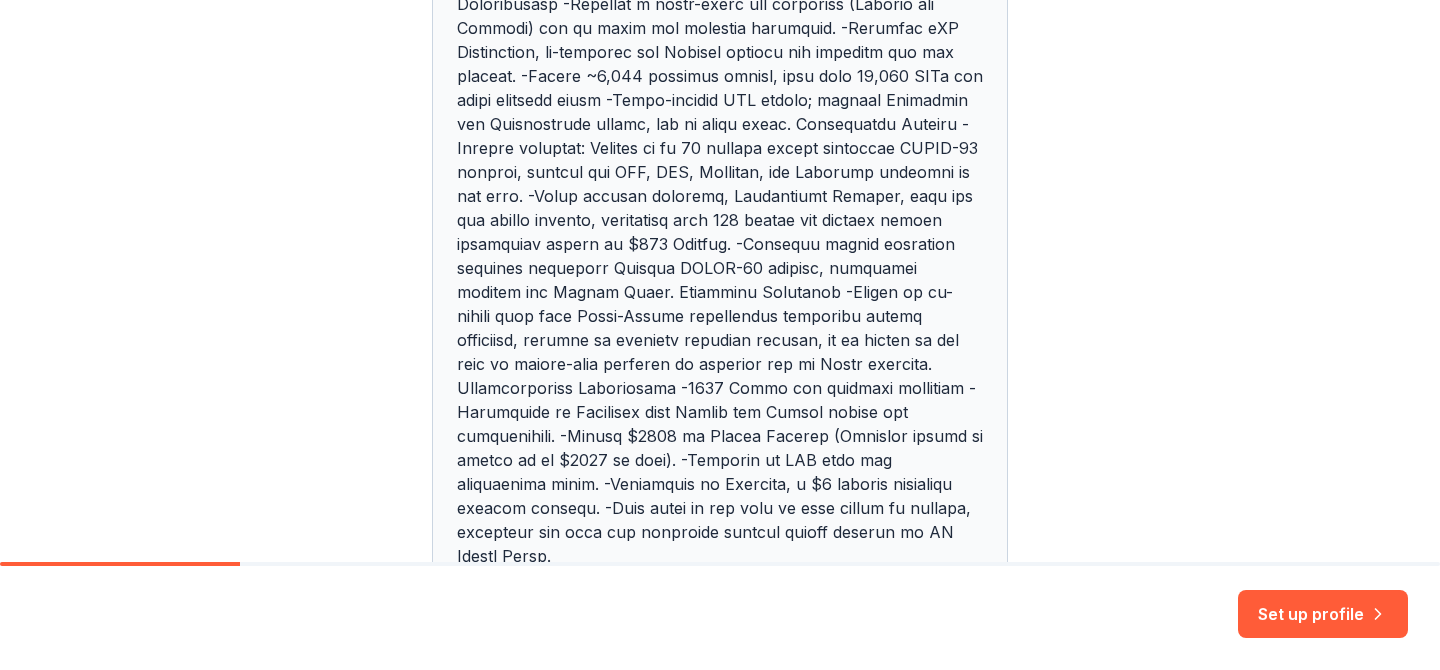 scroll, scrollTop: 1224, scrollLeft: 0, axis: vertical 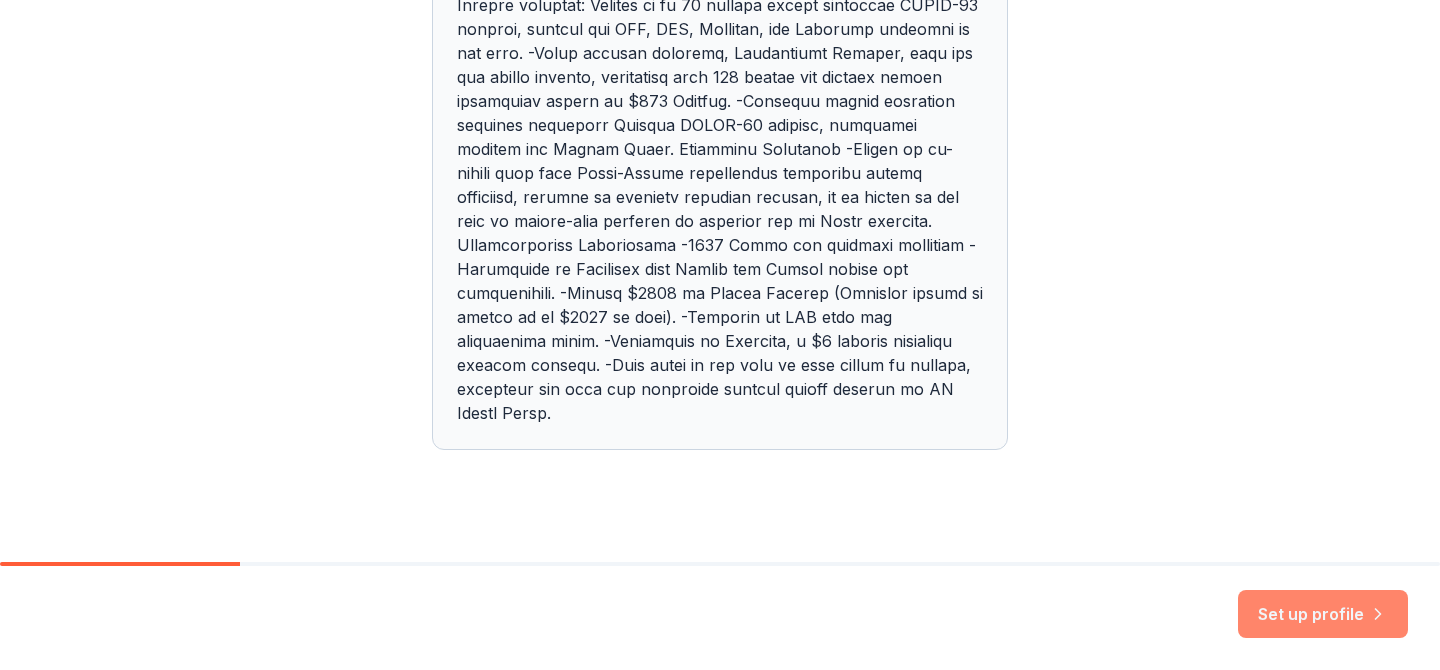 click on "Set up profile" at bounding box center [1323, 614] 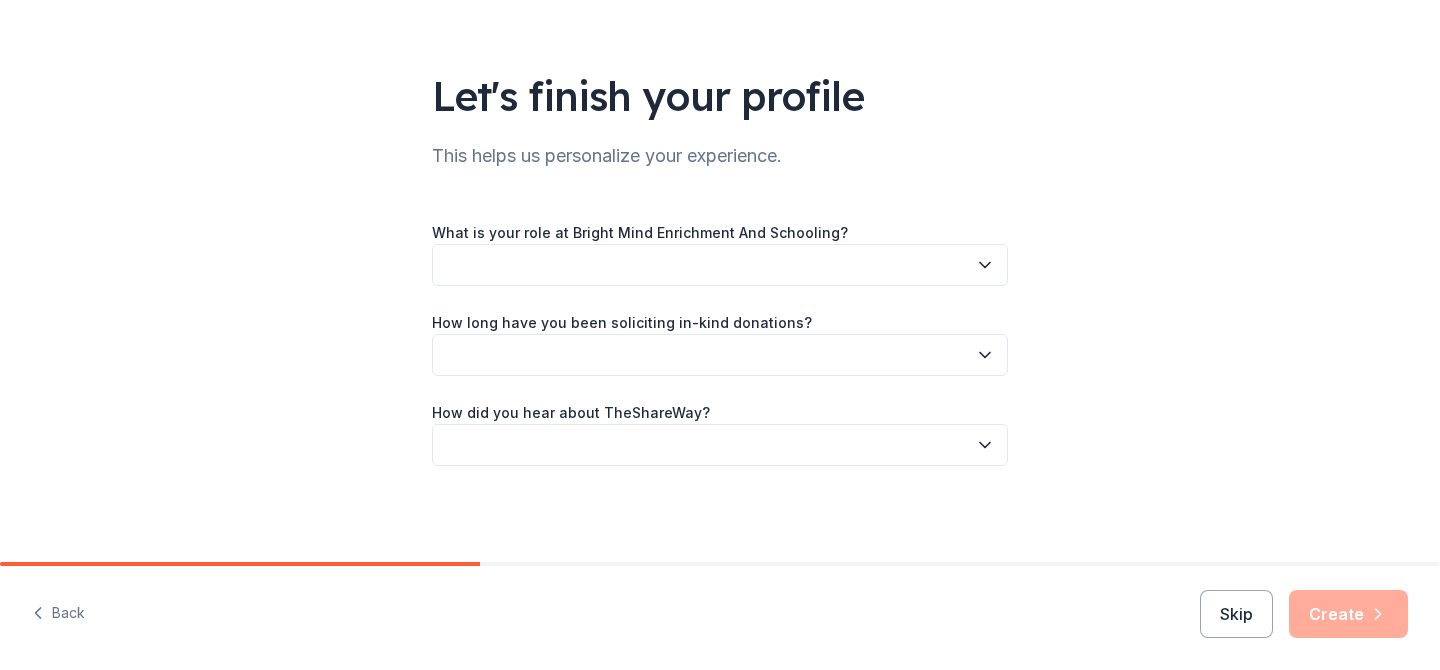 scroll, scrollTop: 0, scrollLeft: 0, axis: both 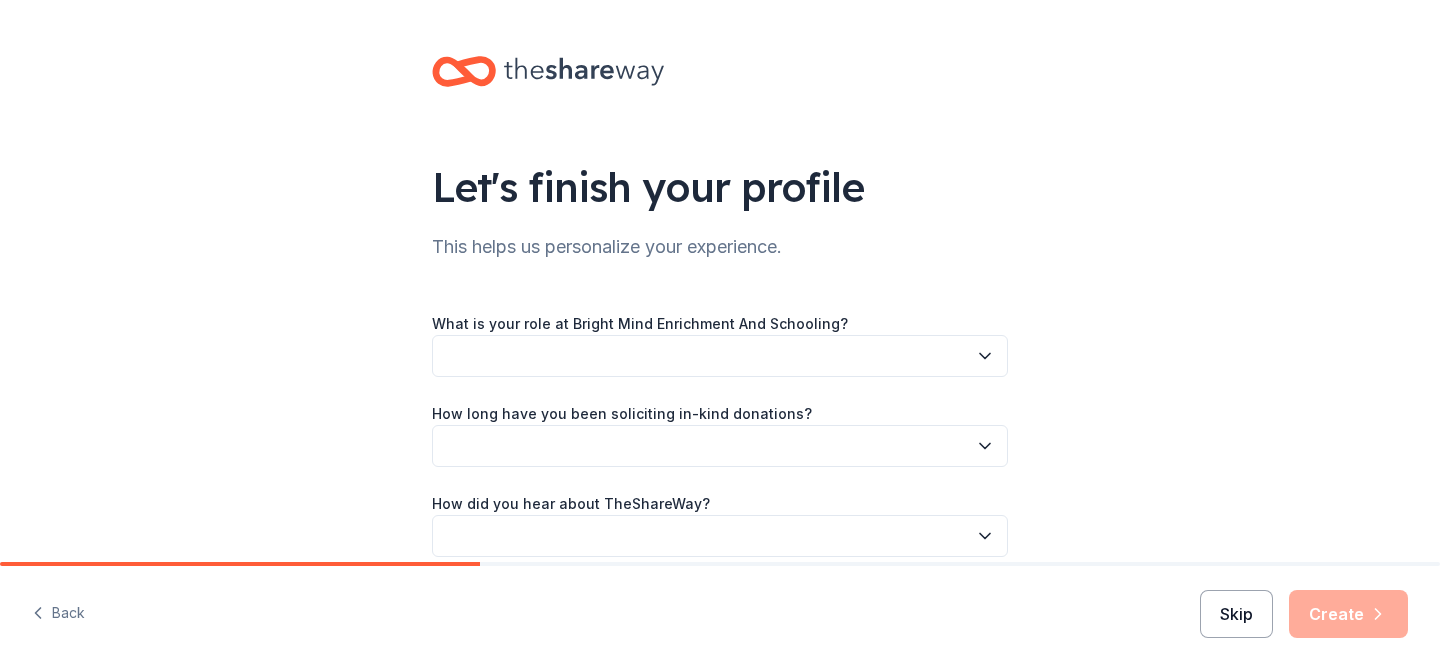 click on "Skip" at bounding box center (1236, 614) 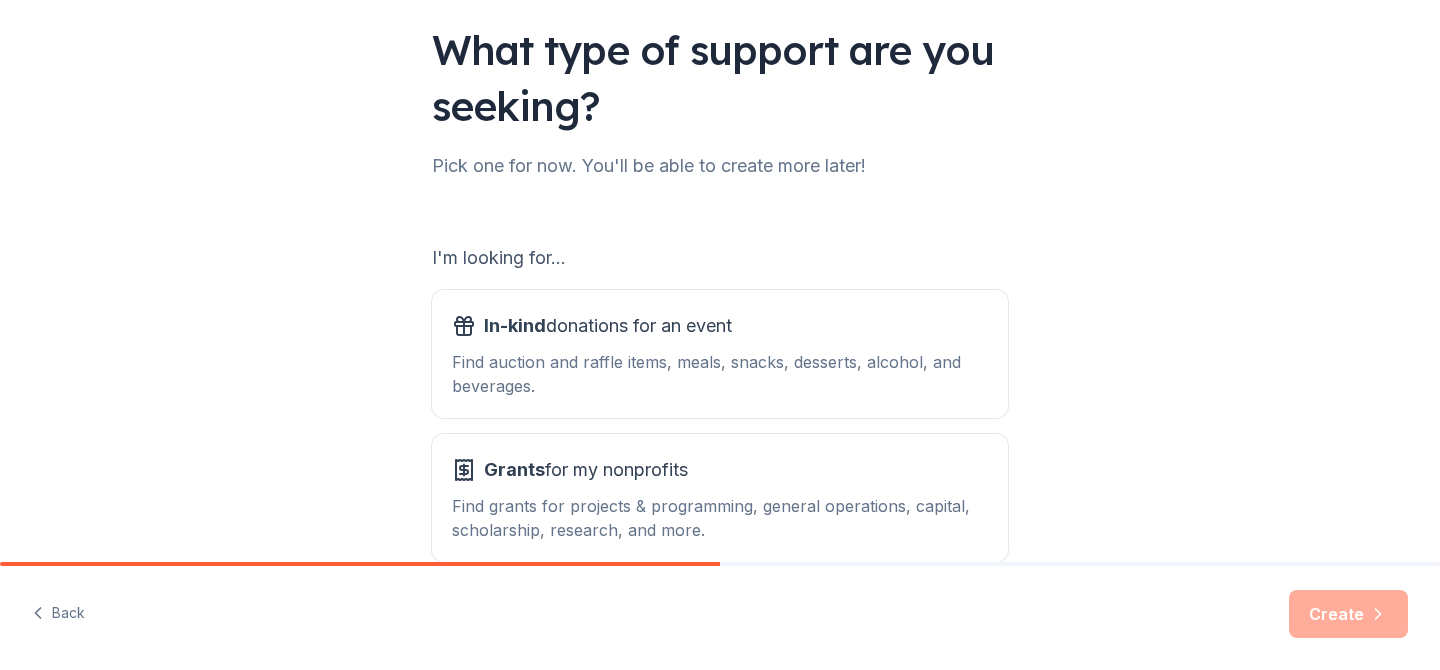 scroll, scrollTop: 0, scrollLeft: 0, axis: both 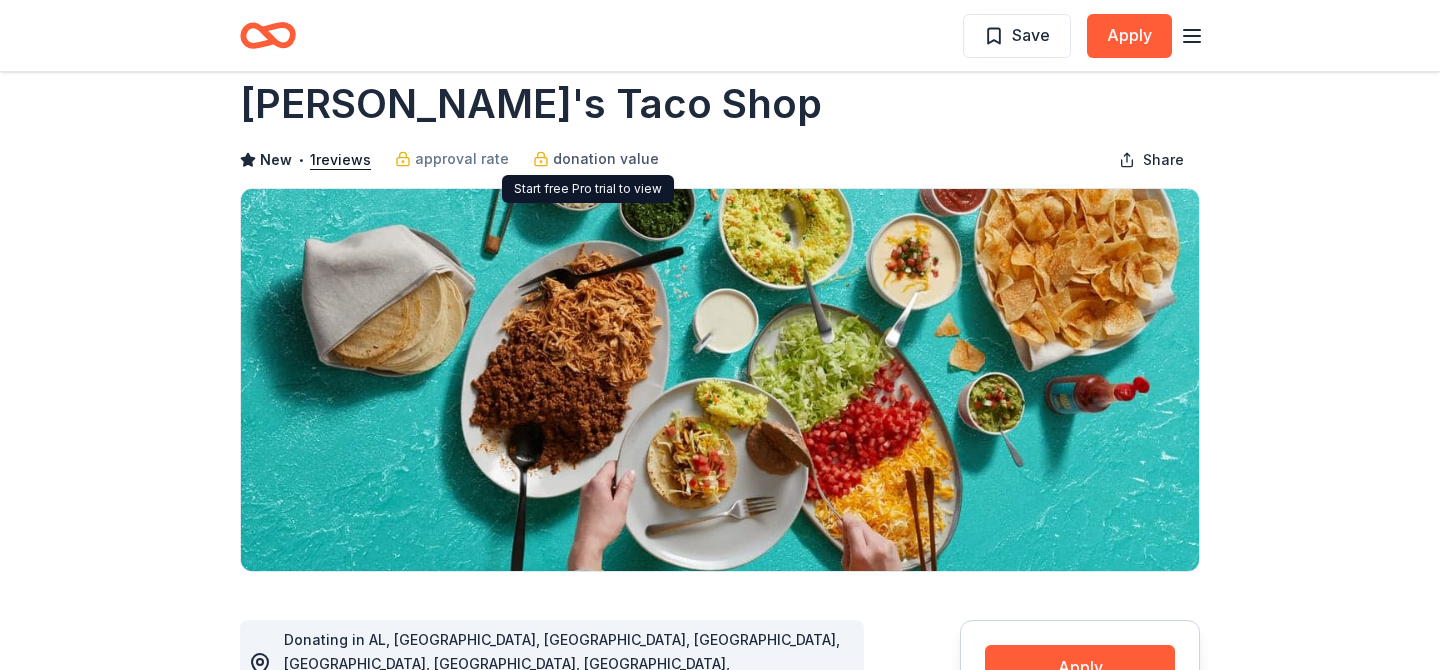click on "donation value" at bounding box center [606, 159] 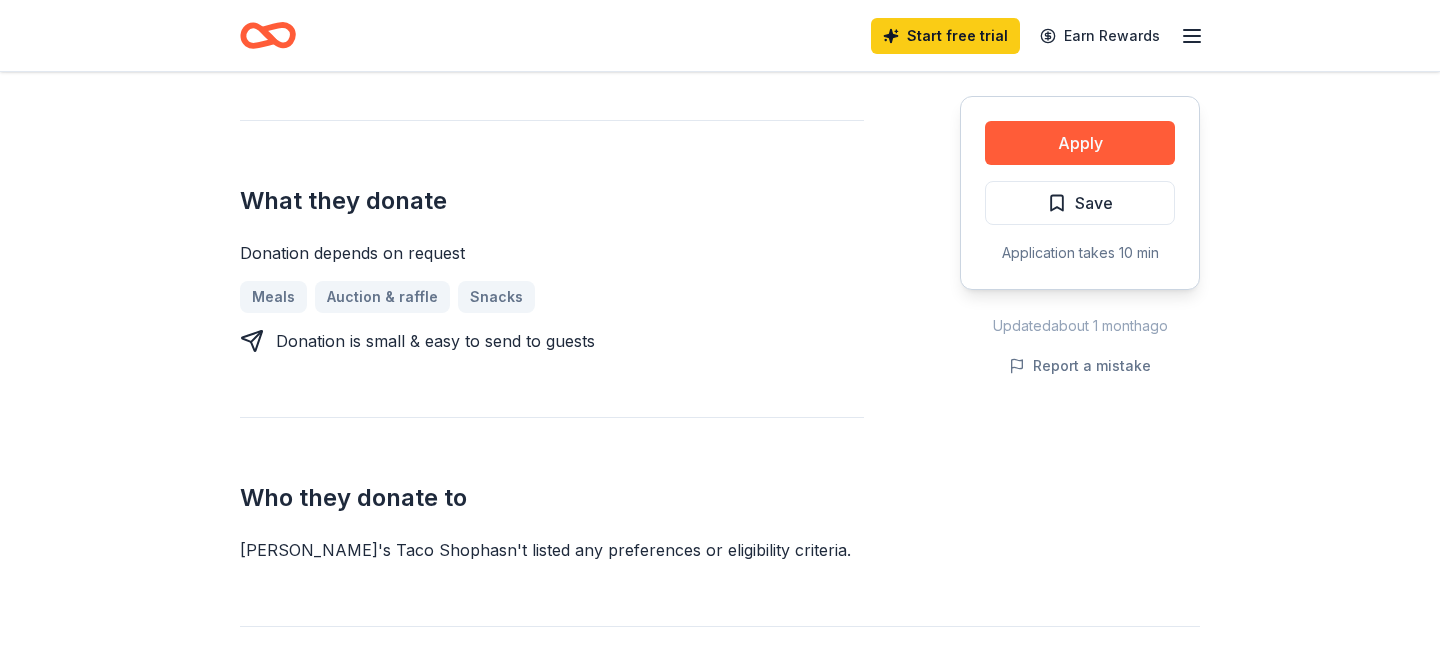 scroll, scrollTop: 774, scrollLeft: 0, axis: vertical 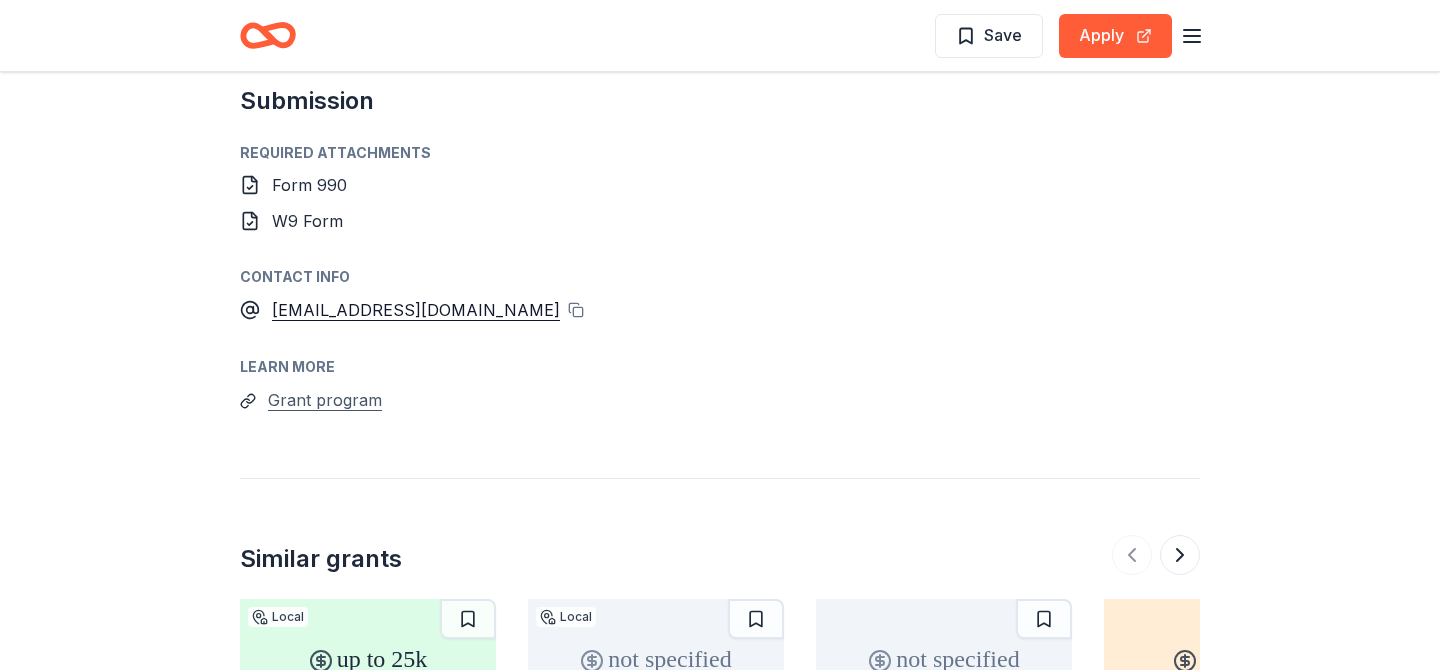 click on "Grant program" at bounding box center [325, 400] 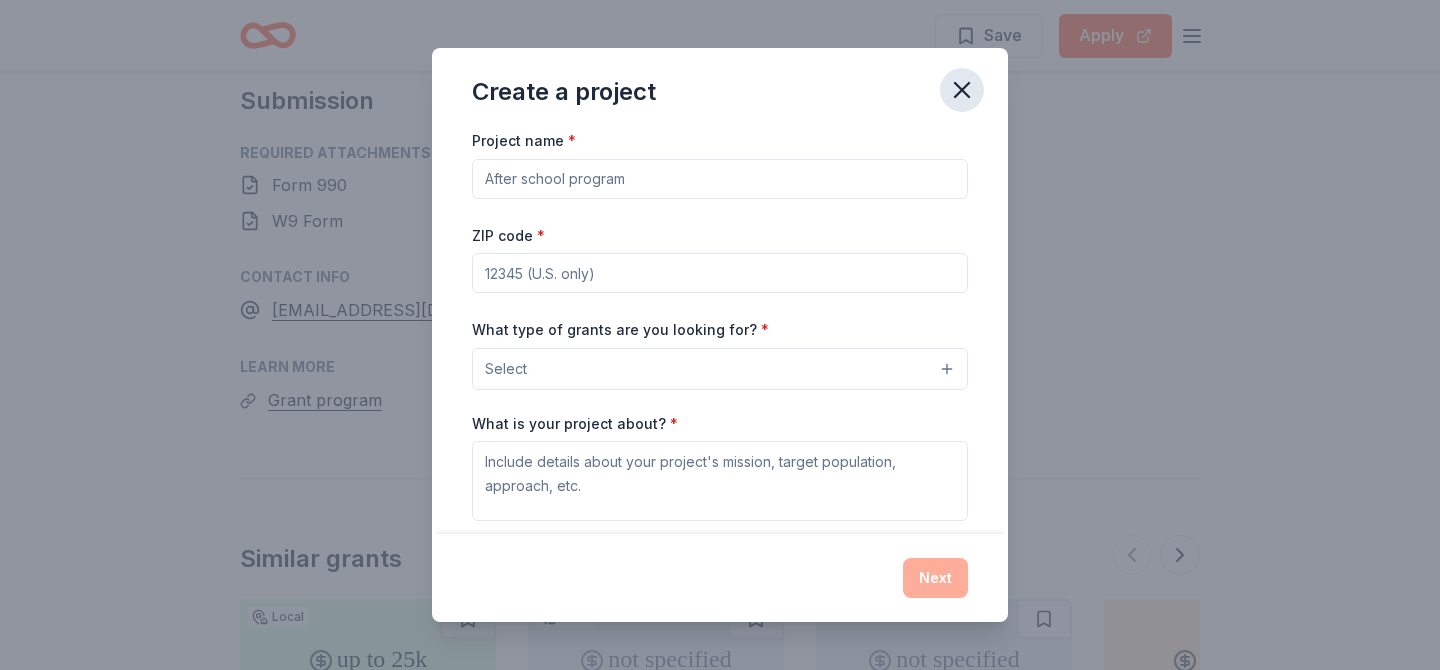 click 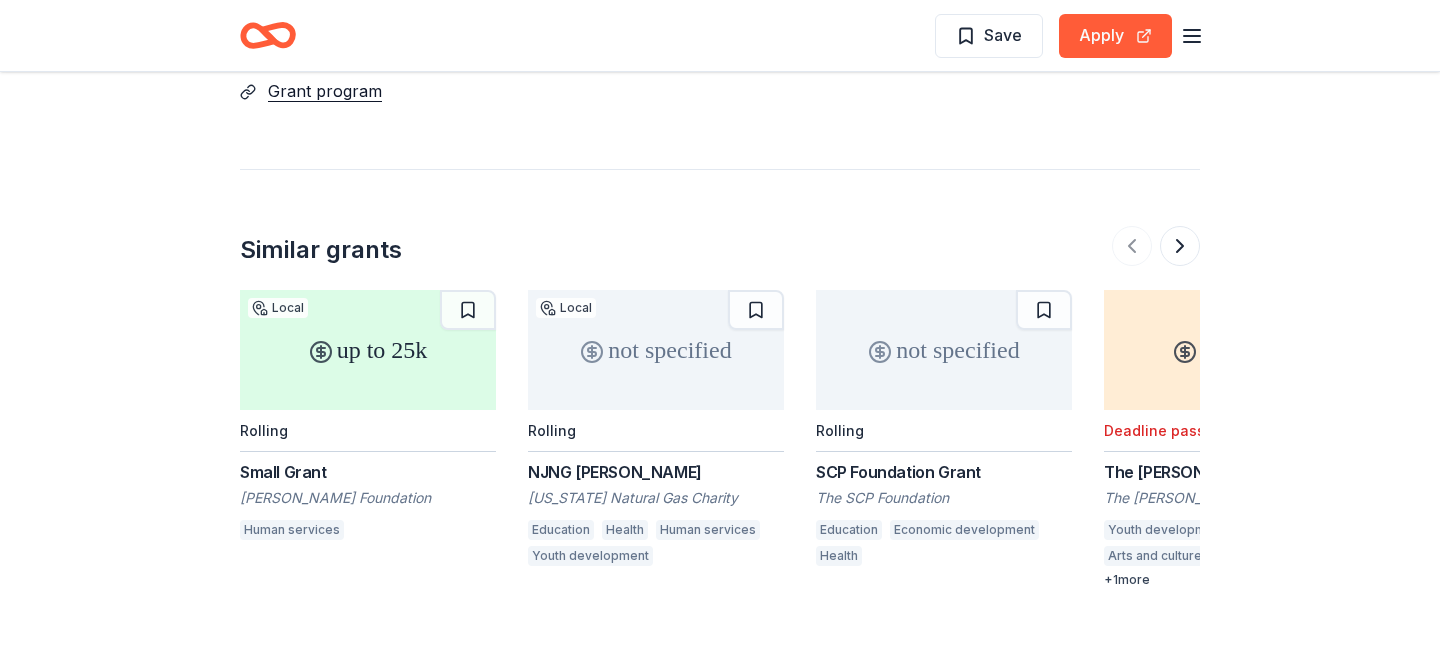 scroll, scrollTop: 2199, scrollLeft: 0, axis: vertical 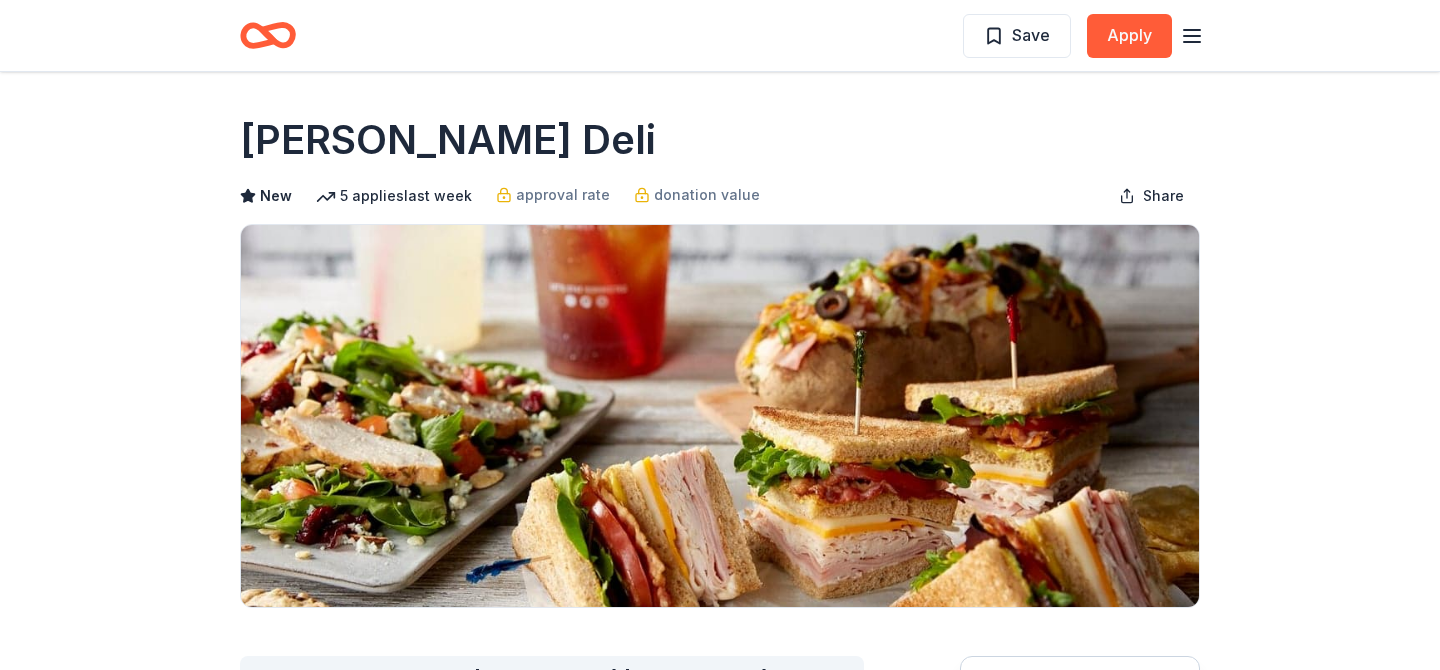 drag, startPoint x: 229, startPoint y: 141, endPoint x: 600, endPoint y: 138, distance: 371.01212 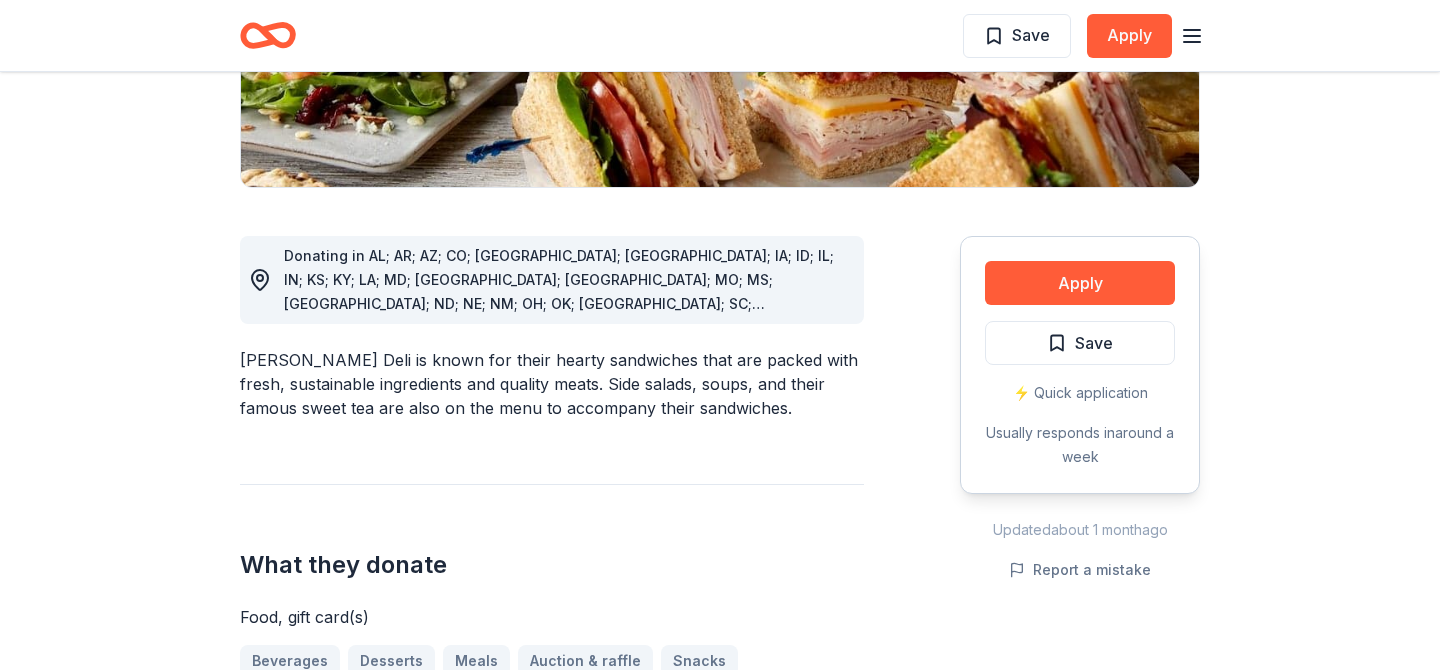 scroll, scrollTop: 0, scrollLeft: 0, axis: both 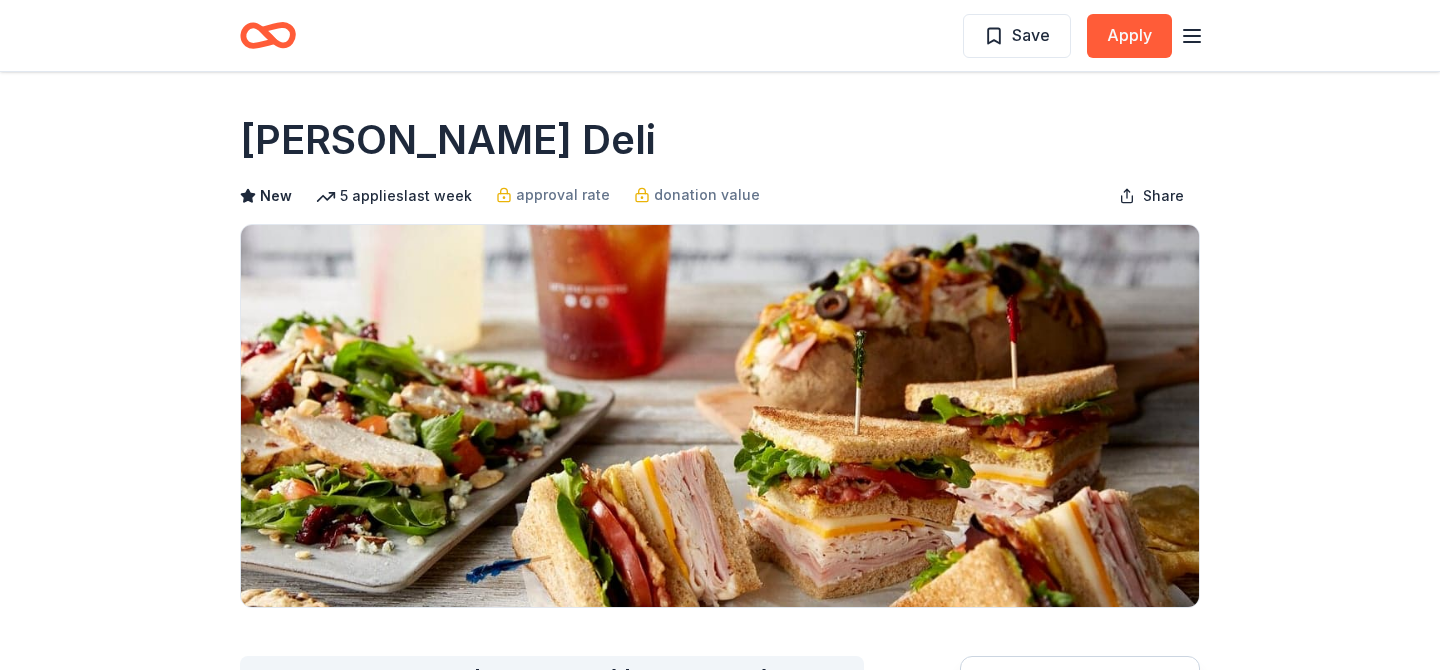 click on "McAlister's Deli" at bounding box center (720, 140) 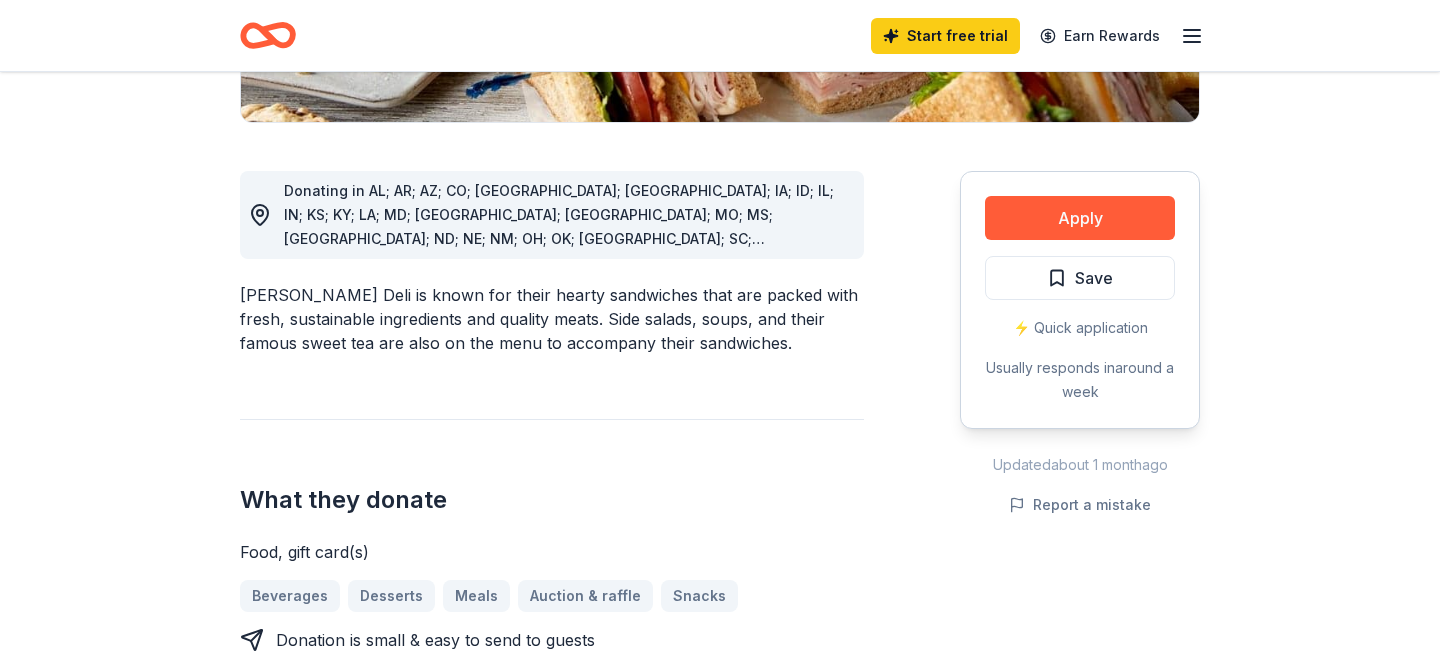 scroll, scrollTop: 616, scrollLeft: 0, axis: vertical 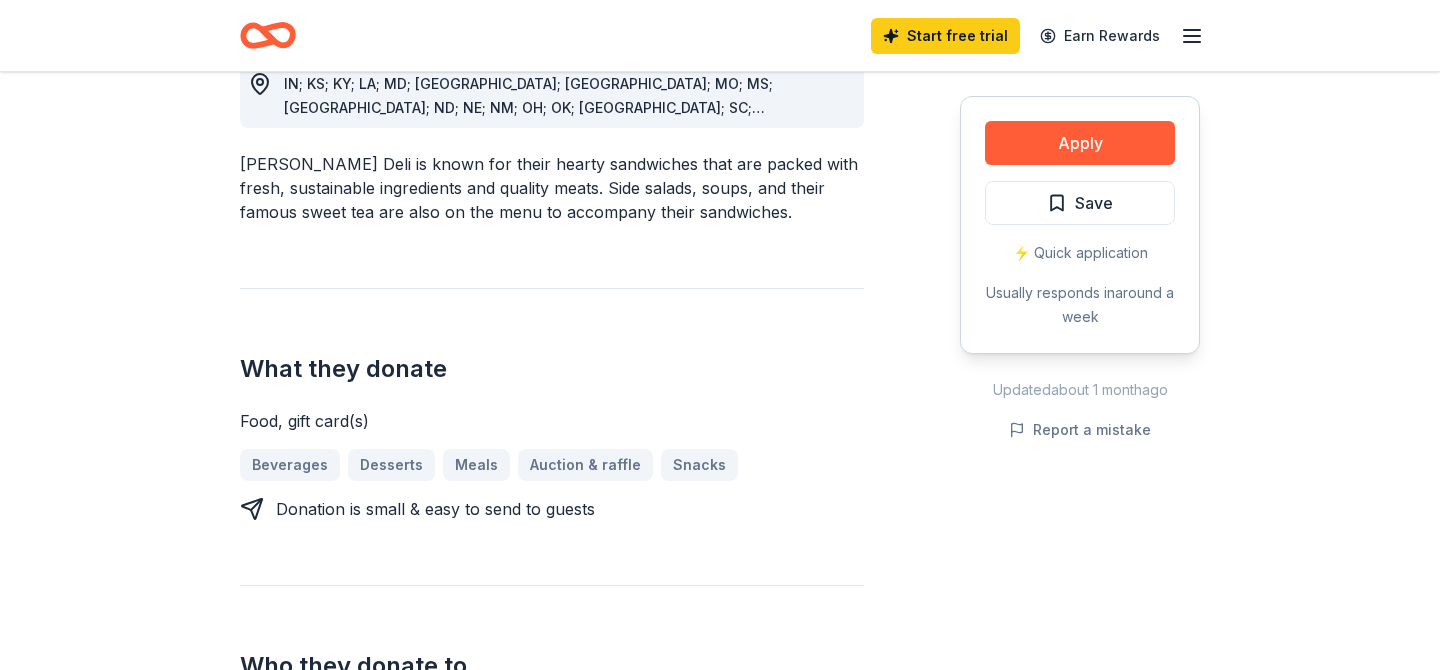 drag, startPoint x: 245, startPoint y: 357, endPoint x: 325, endPoint y: 577, distance: 234.094 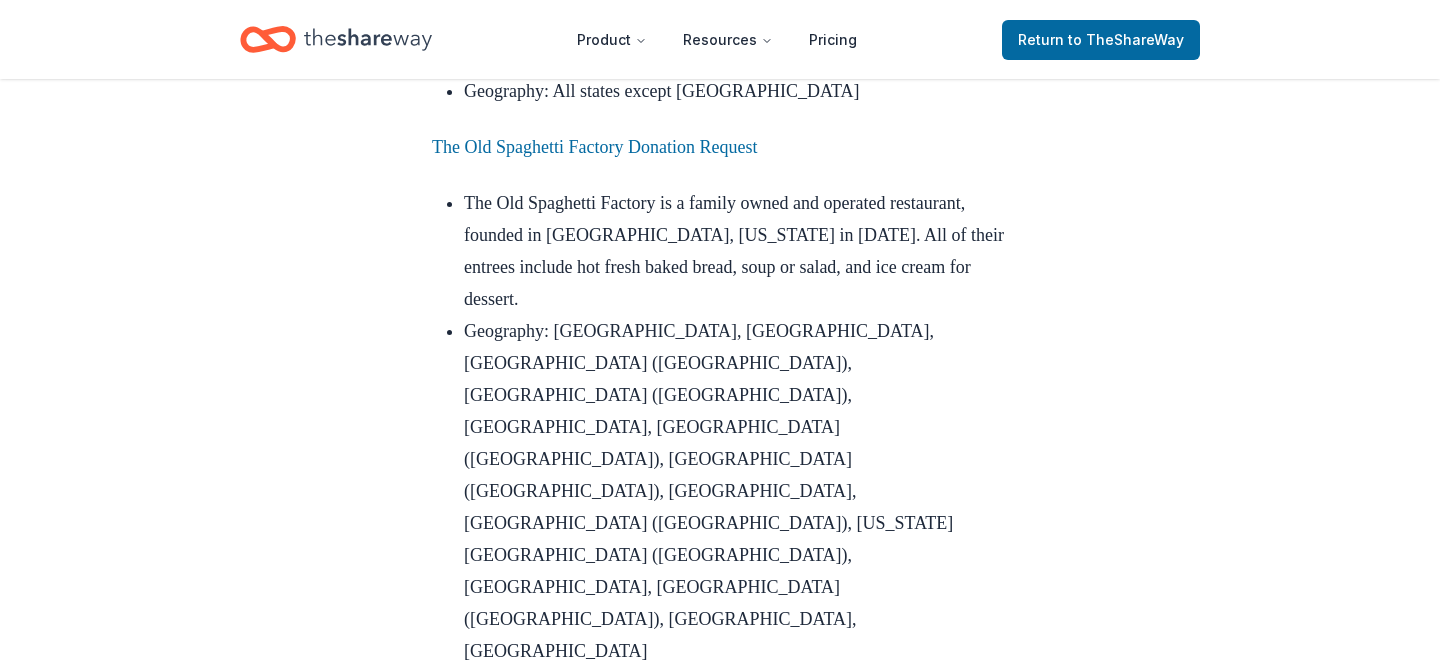 scroll, scrollTop: 3121, scrollLeft: 0, axis: vertical 